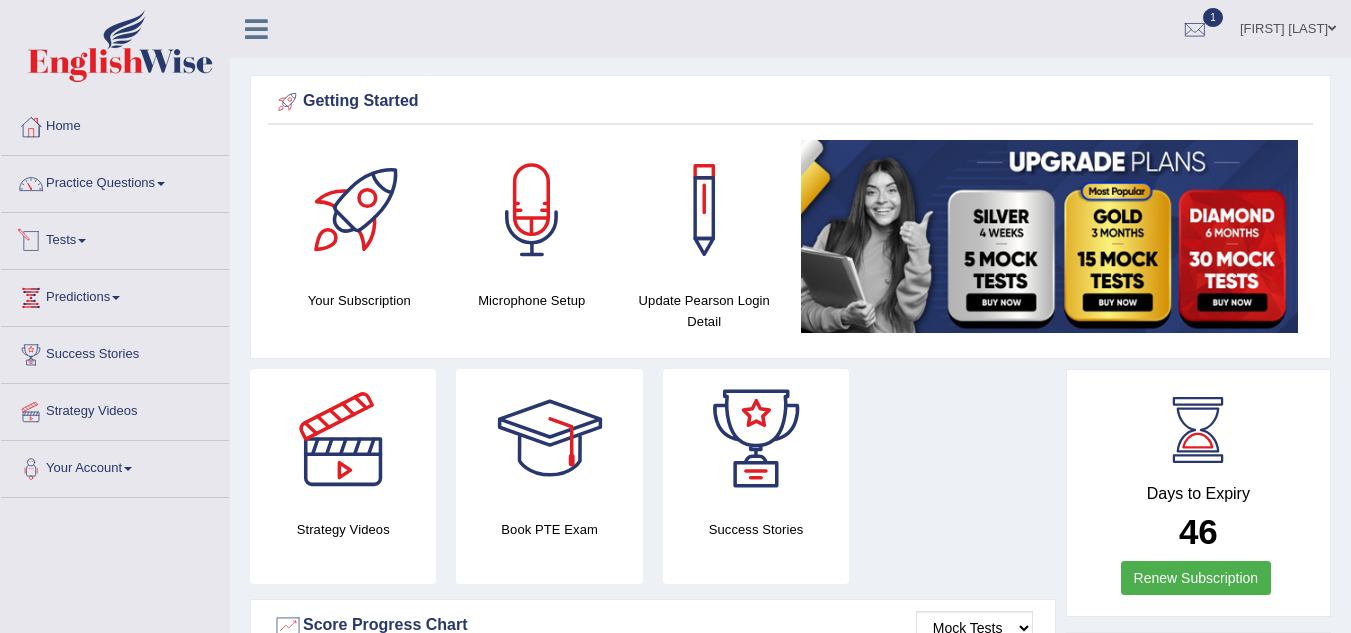 scroll, scrollTop: 0, scrollLeft: 0, axis: both 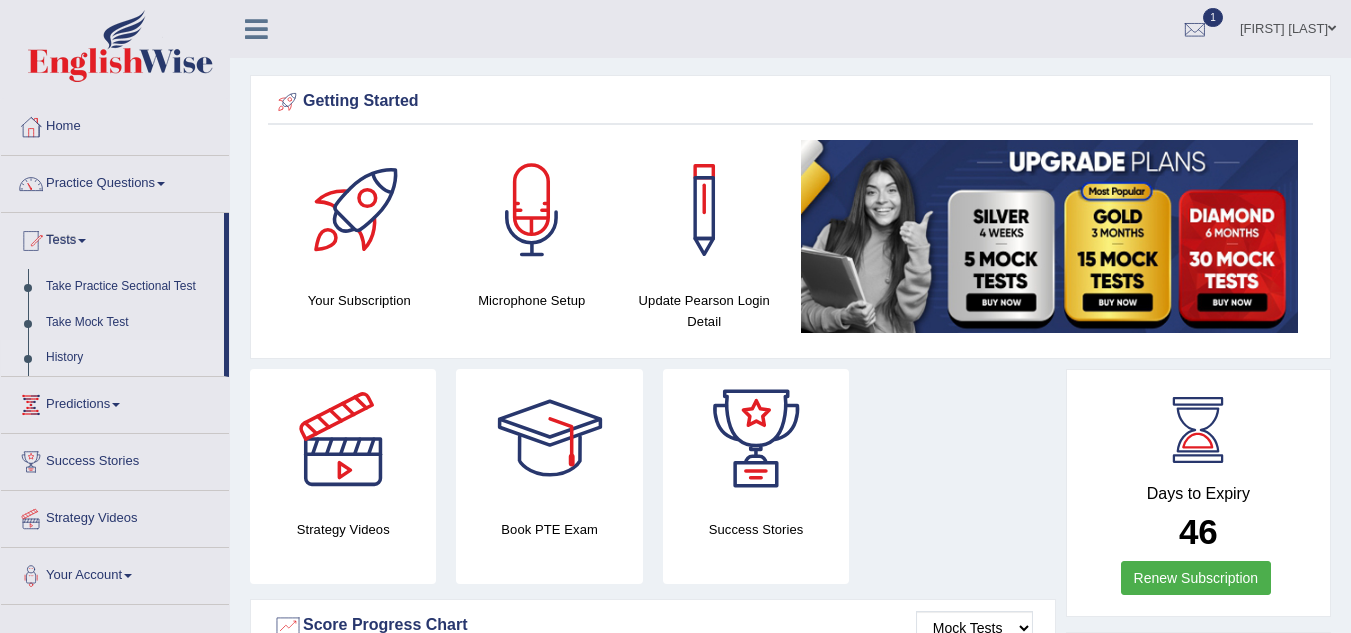 click on "History" at bounding box center (130, 358) 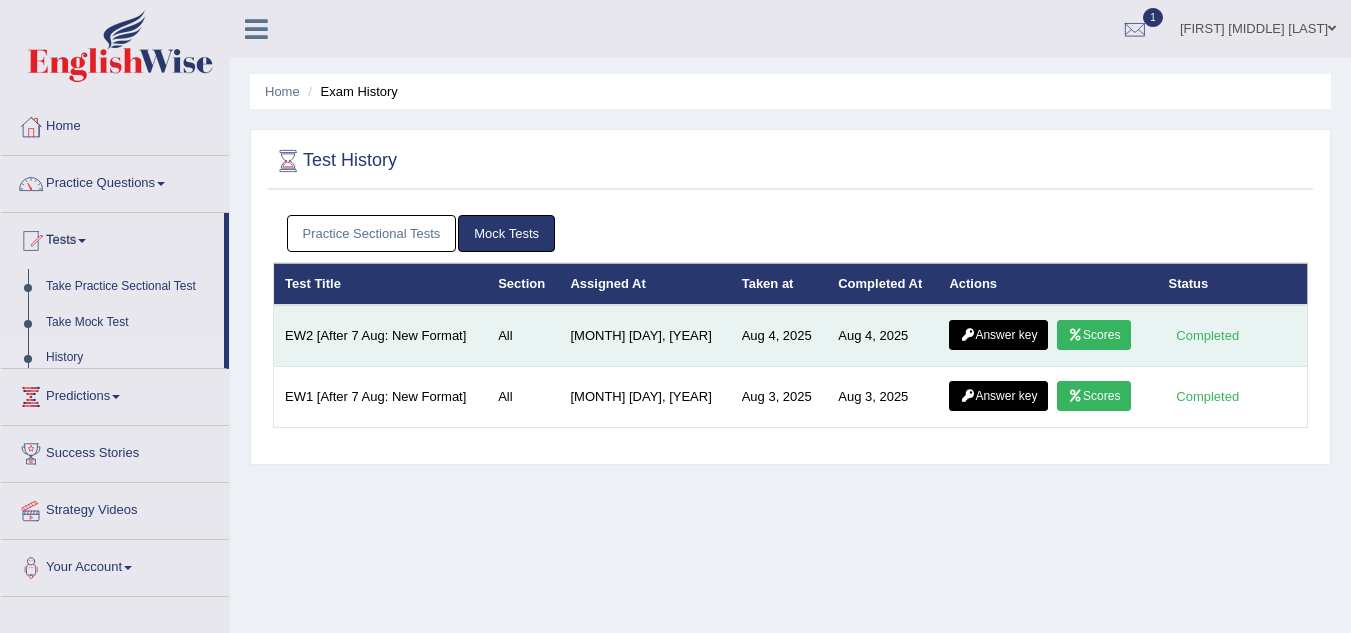 scroll, scrollTop: 0, scrollLeft: 0, axis: both 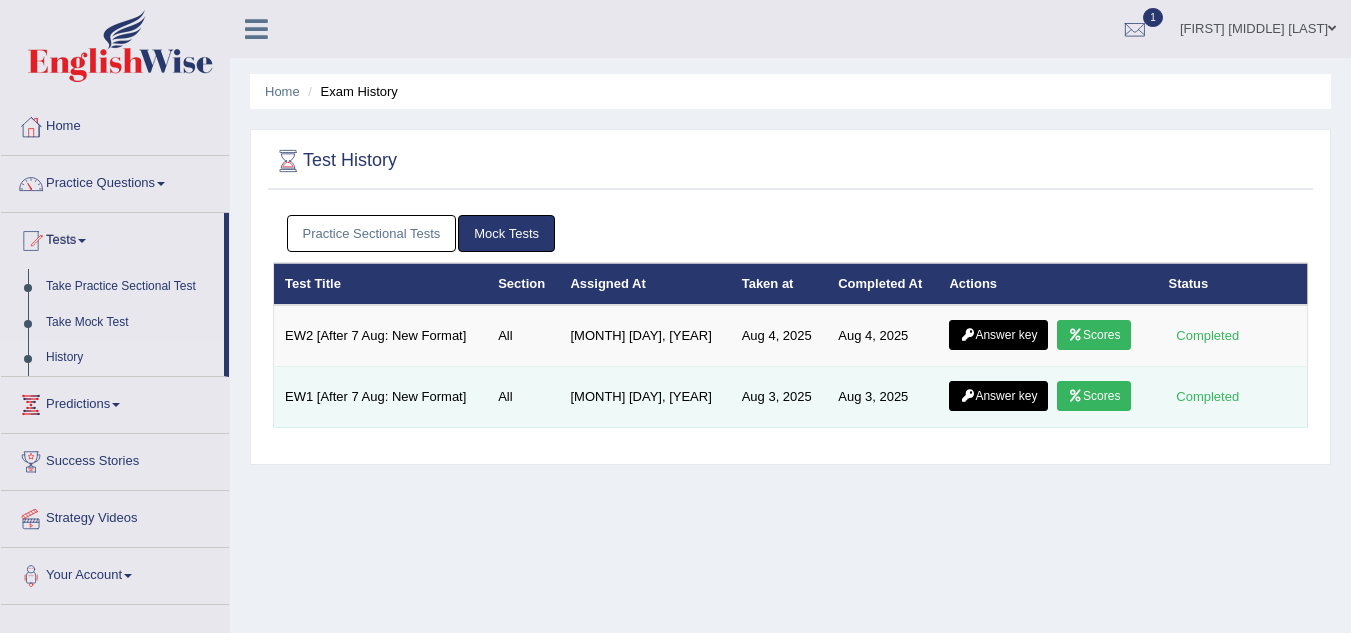 click on "Answer key" at bounding box center [998, 396] 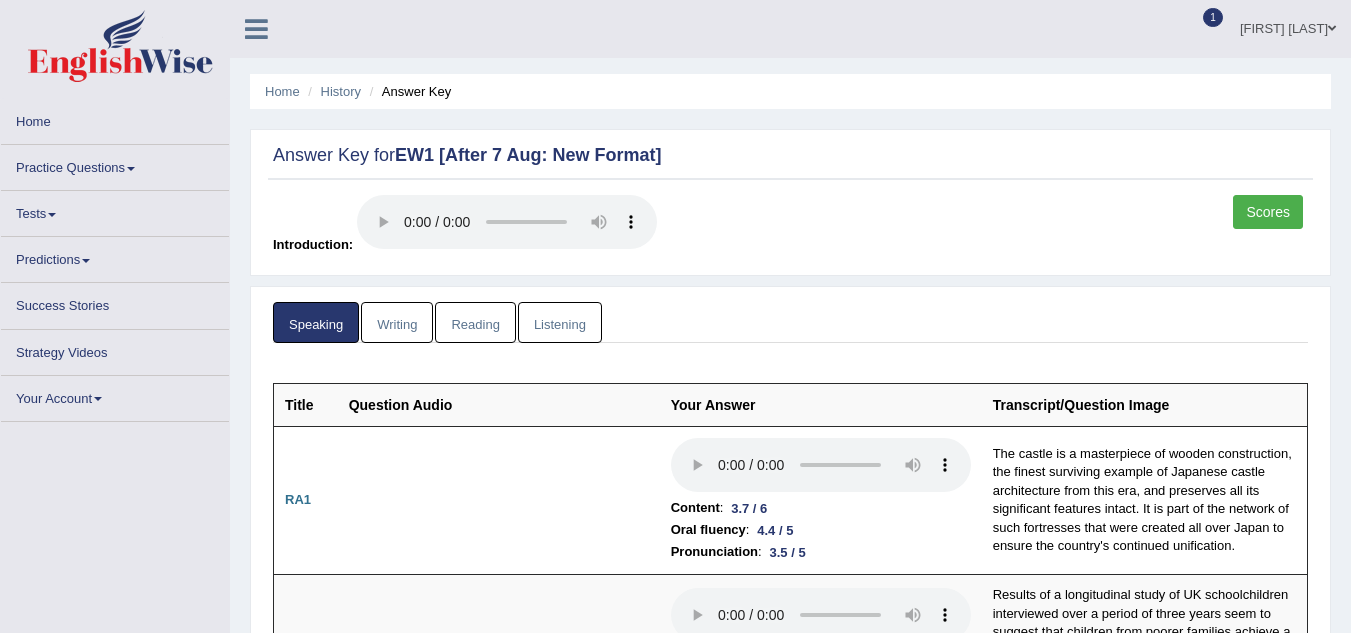scroll, scrollTop: 0, scrollLeft: 0, axis: both 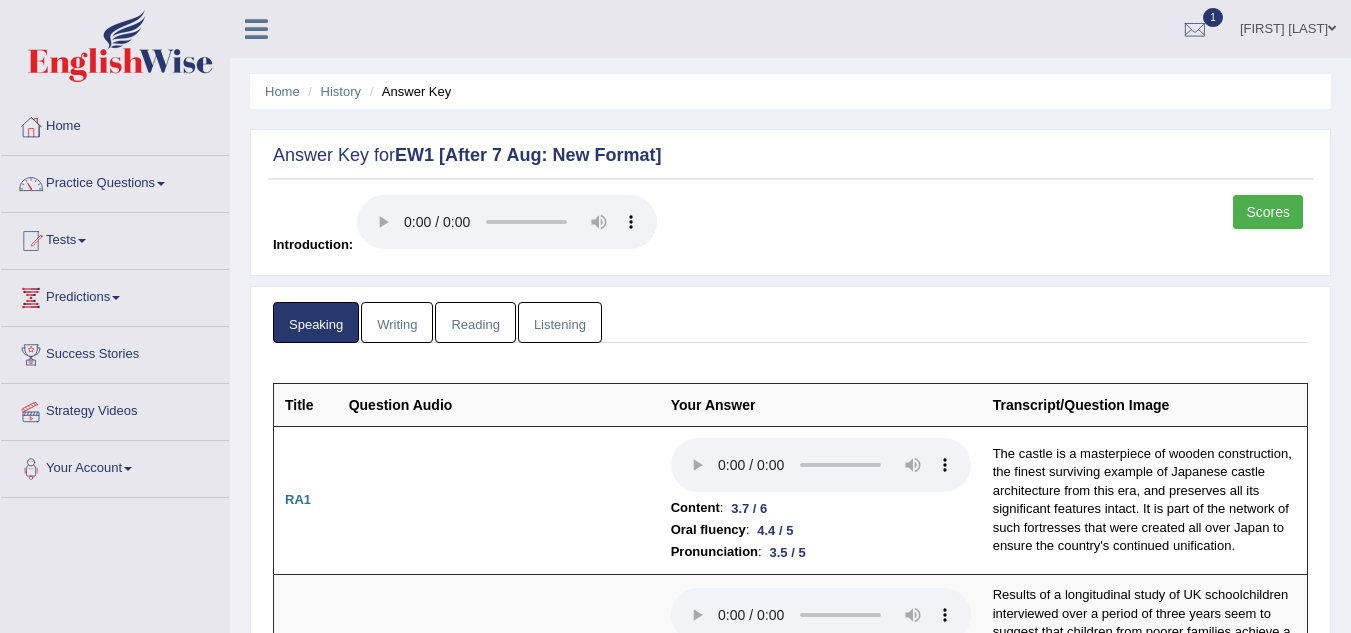 click on "Writing" at bounding box center [397, 322] 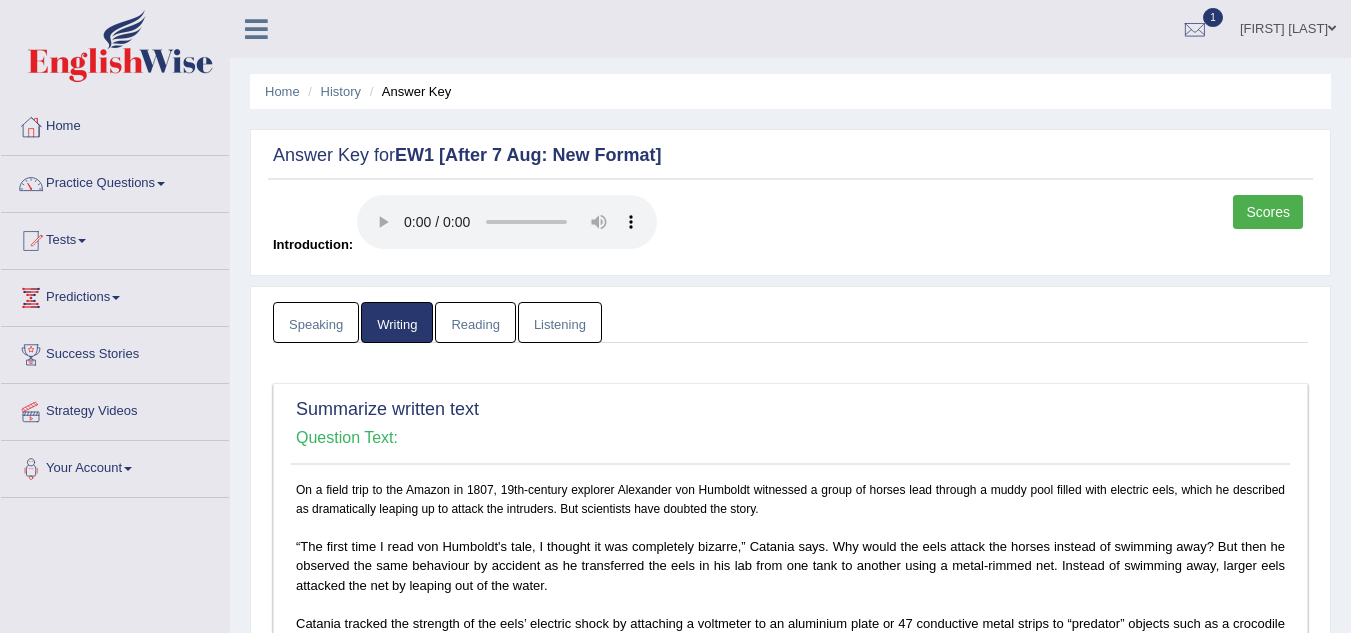 click on "Speaking
Writing
Reading
Listening" at bounding box center (790, 322) 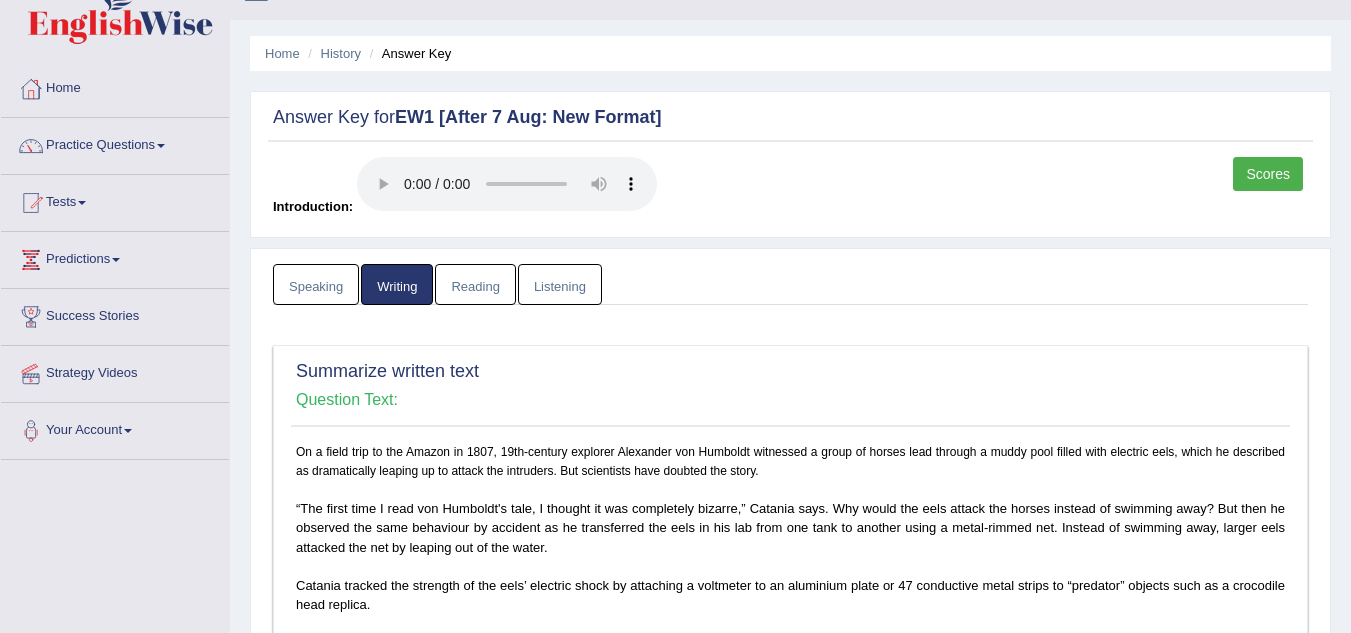 scroll, scrollTop: 0, scrollLeft: 0, axis: both 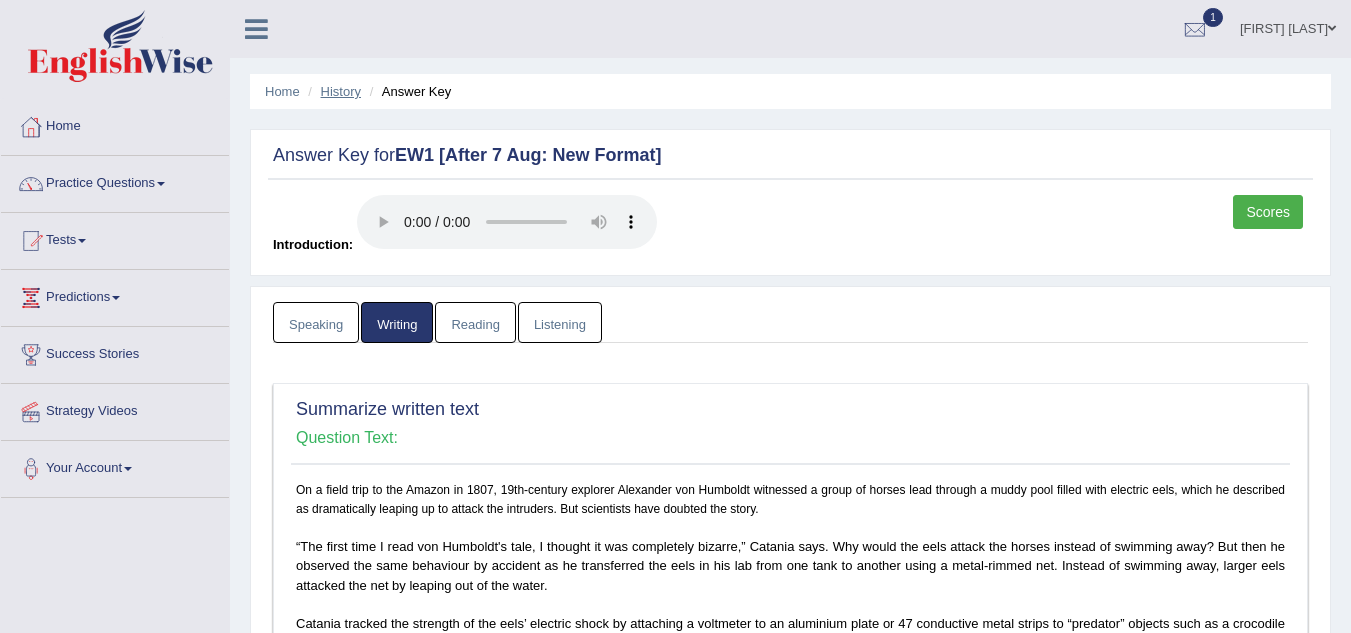 click on "History" at bounding box center [341, 91] 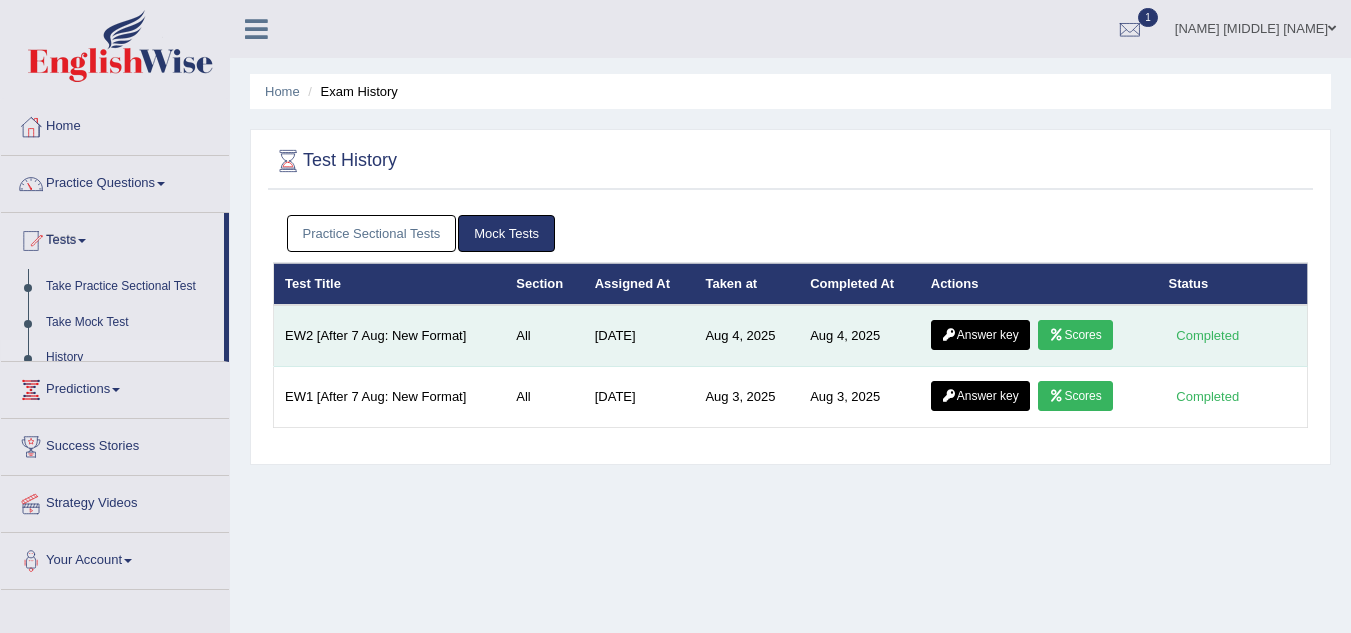 scroll, scrollTop: 0, scrollLeft: 0, axis: both 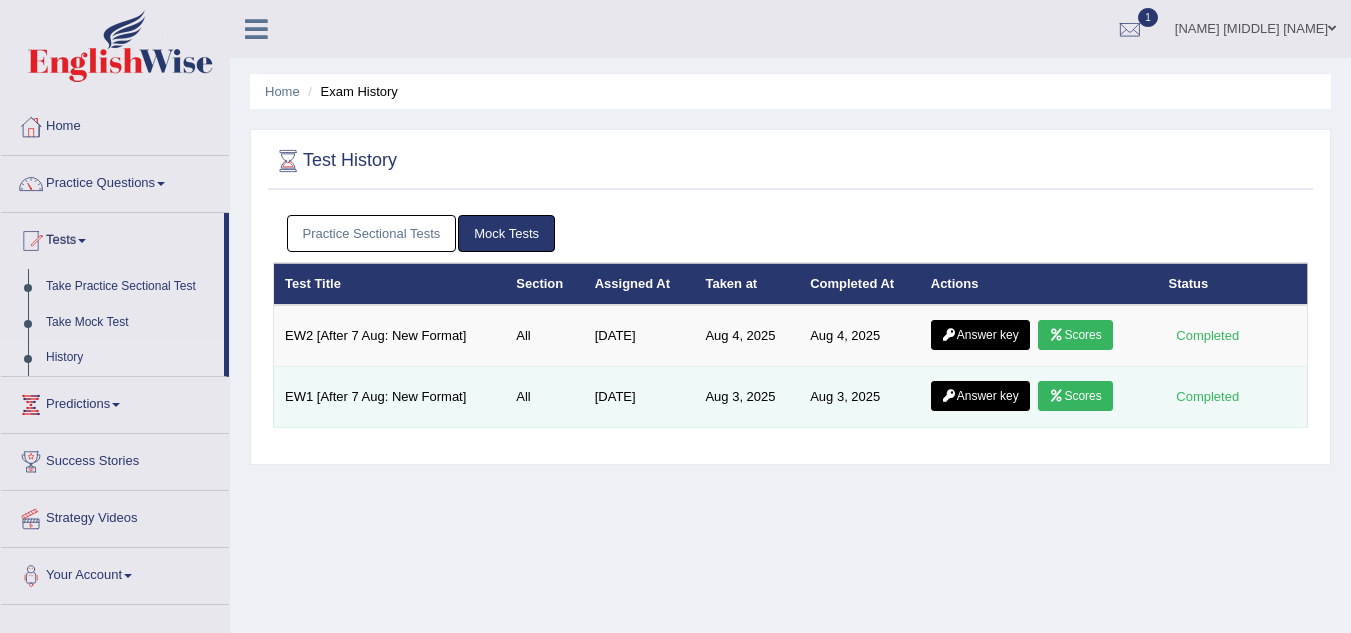click on "Answer key" at bounding box center (980, 396) 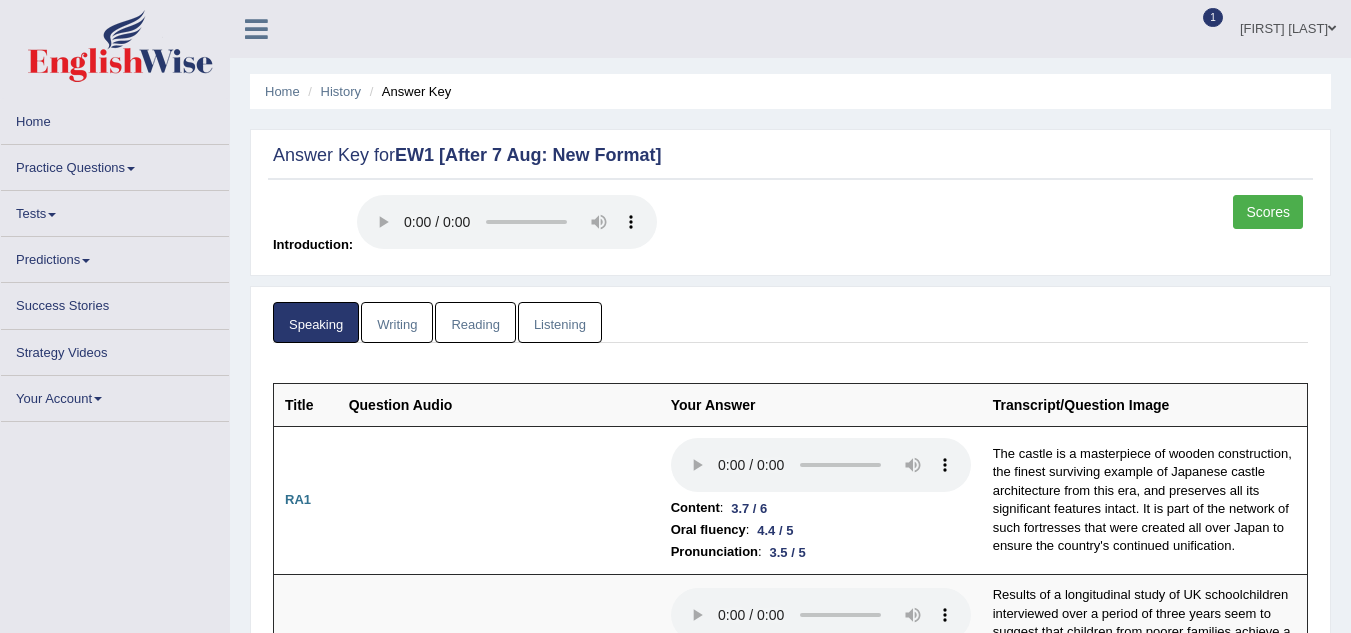 scroll, scrollTop: 0, scrollLeft: 0, axis: both 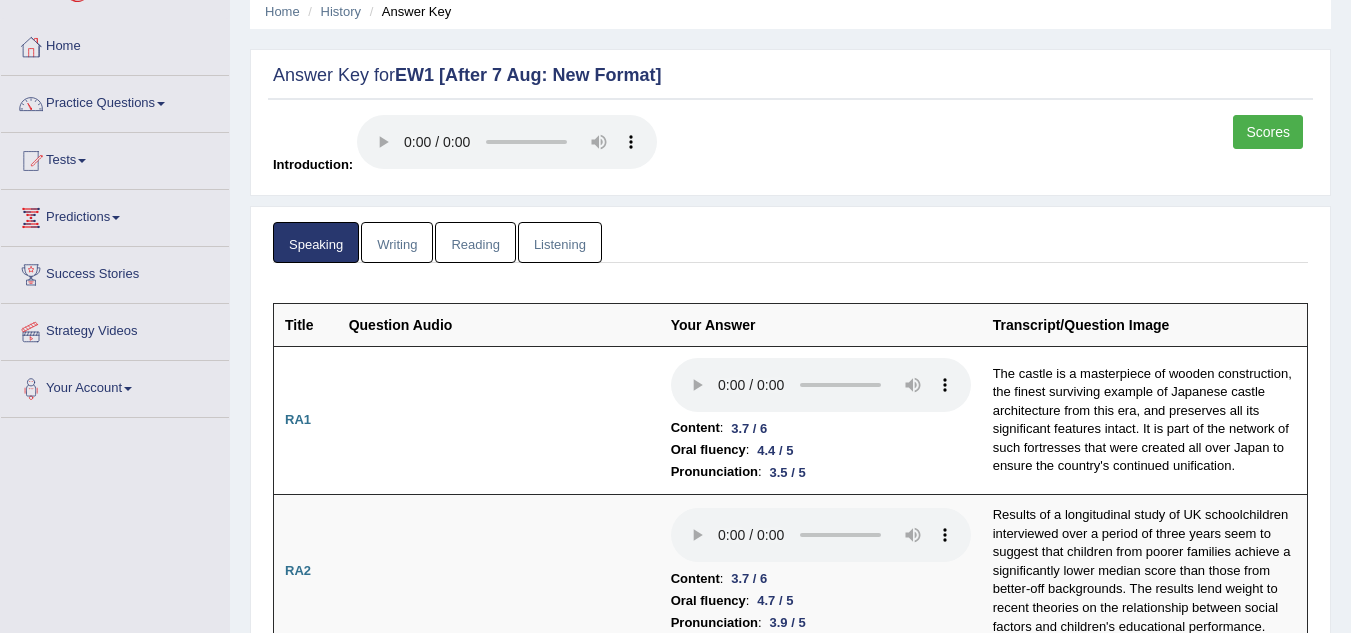 click on "Writing" at bounding box center [397, 242] 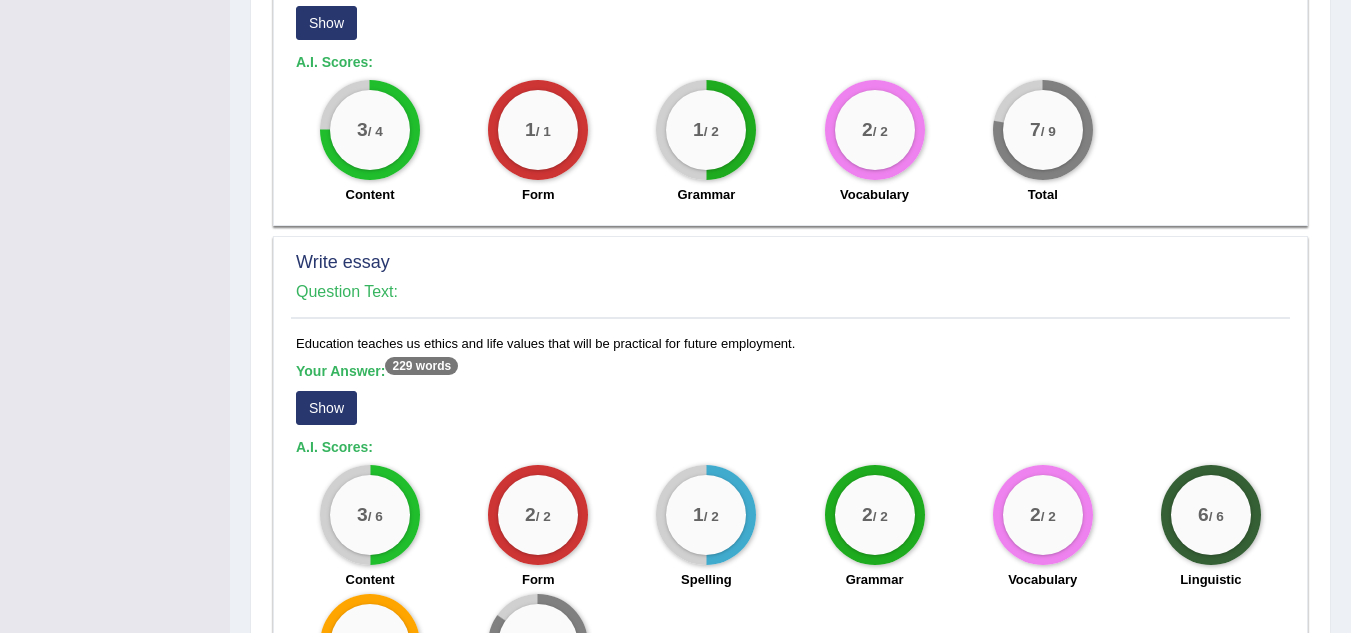 scroll, scrollTop: 1559, scrollLeft: 0, axis: vertical 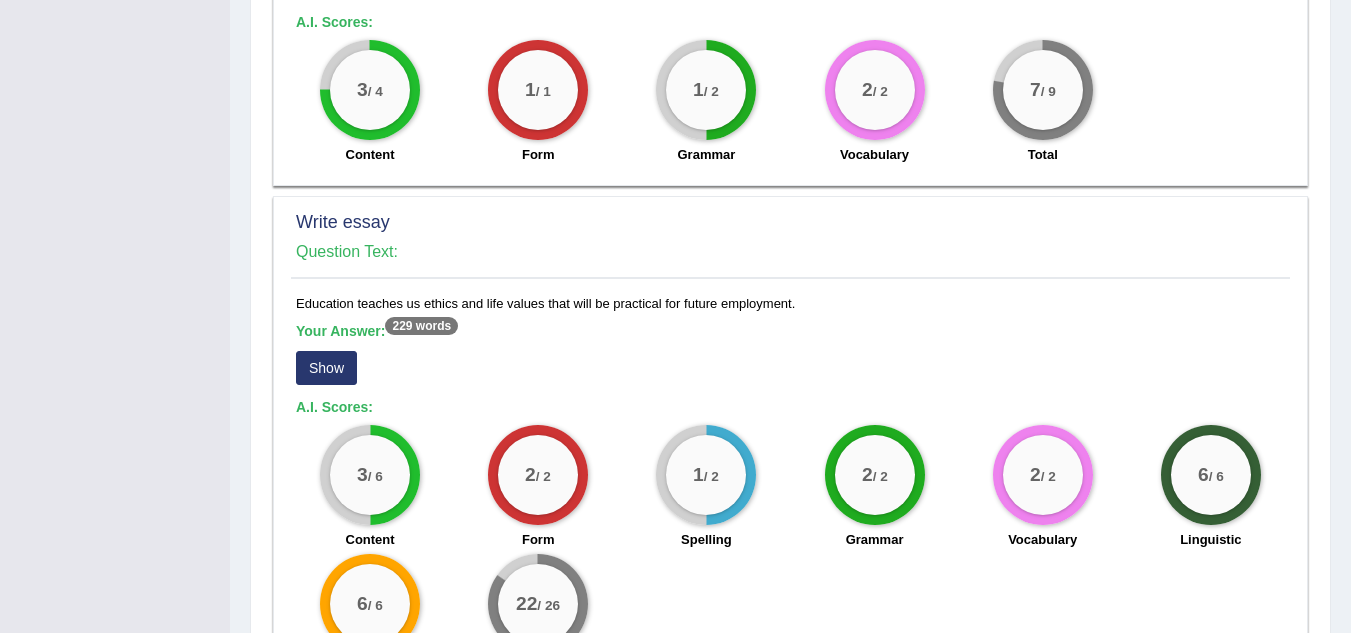 click on "Show" at bounding box center [326, 368] 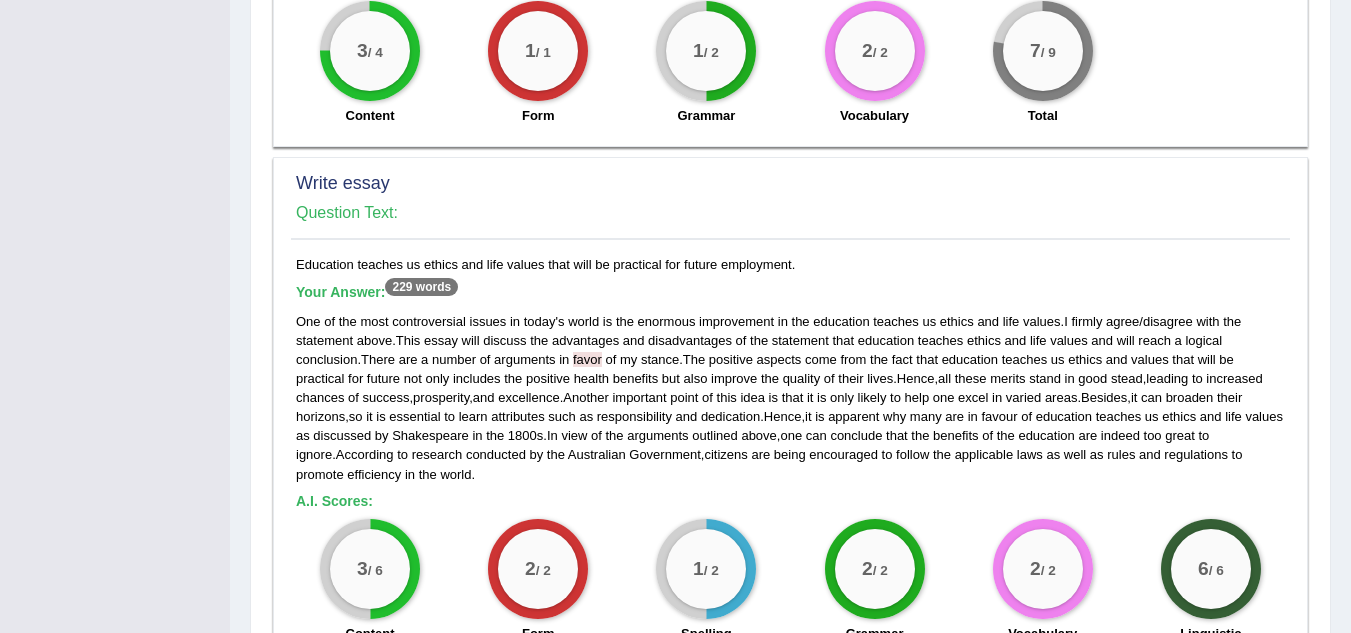 scroll, scrollTop: 1599, scrollLeft: 0, axis: vertical 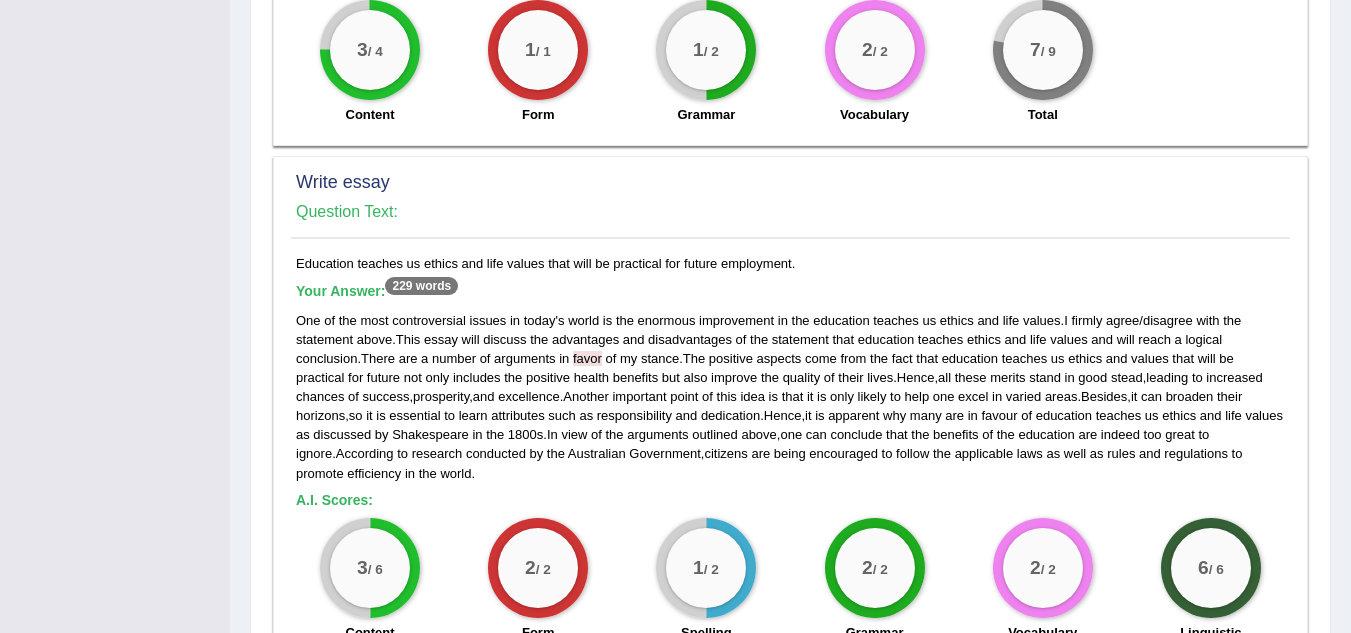 click on "A.I. Scores:" at bounding box center [790, 500] 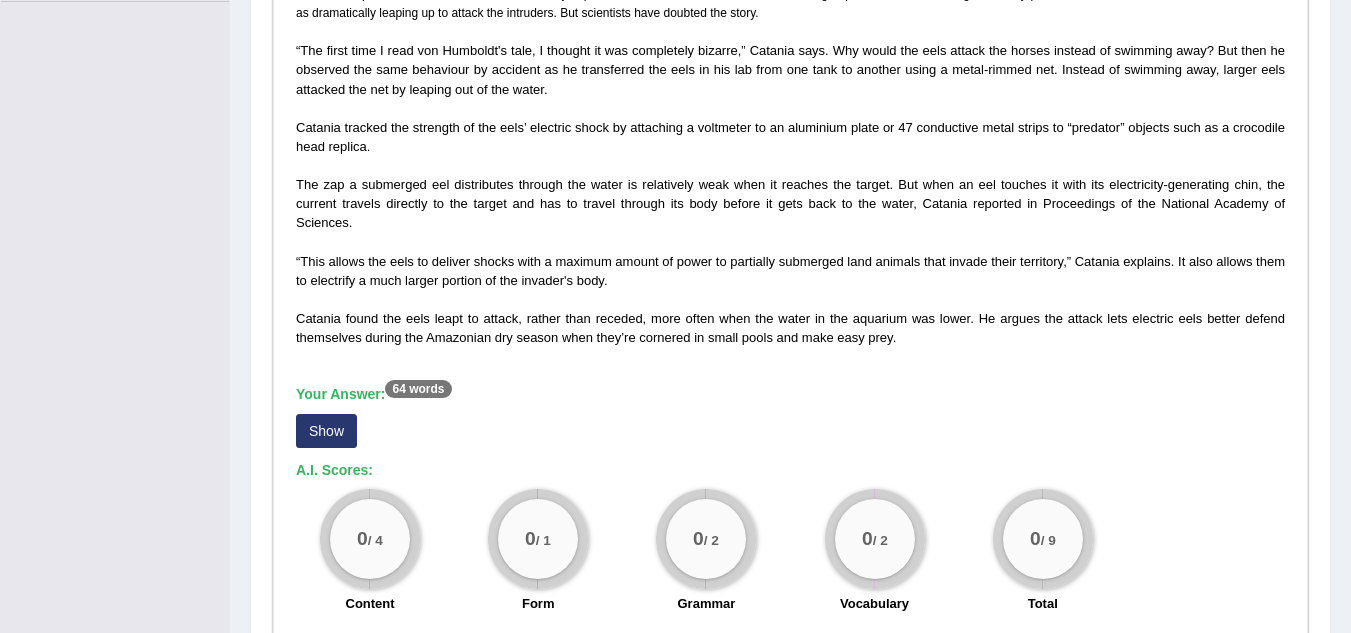 scroll, scrollTop: 492, scrollLeft: 0, axis: vertical 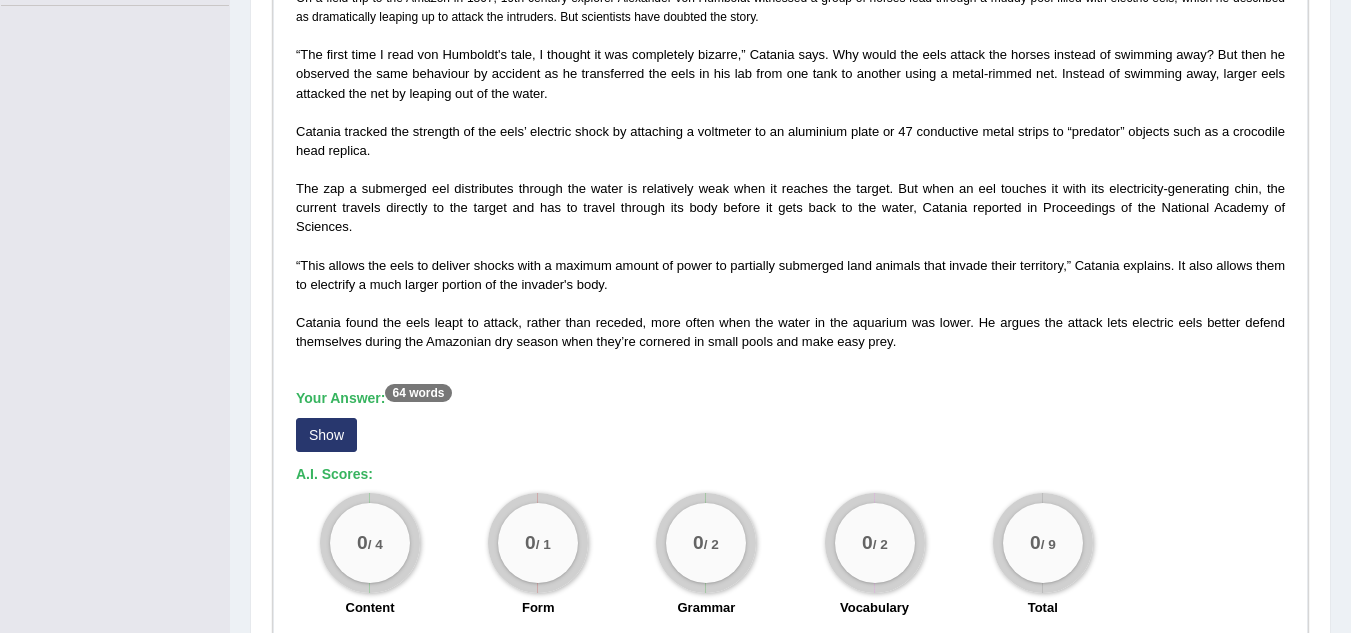click on "Show" at bounding box center (326, 435) 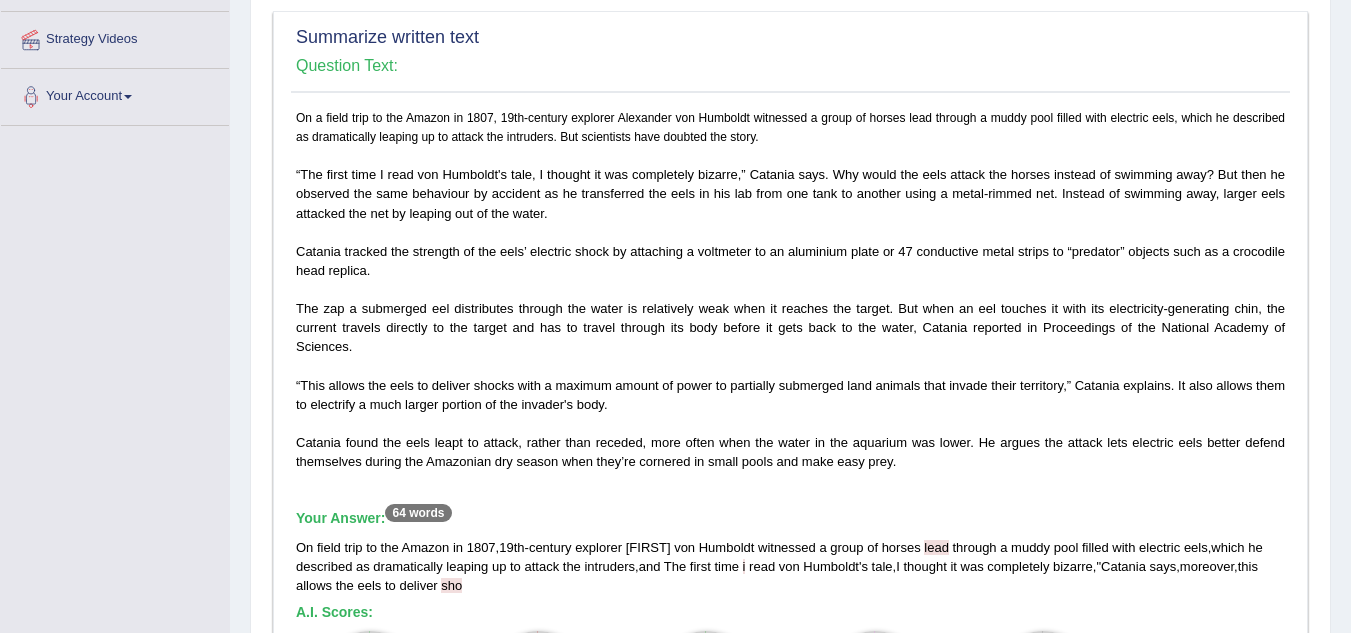scroll, scrollTop: 412, scrollLeft: 0, axis: vertical 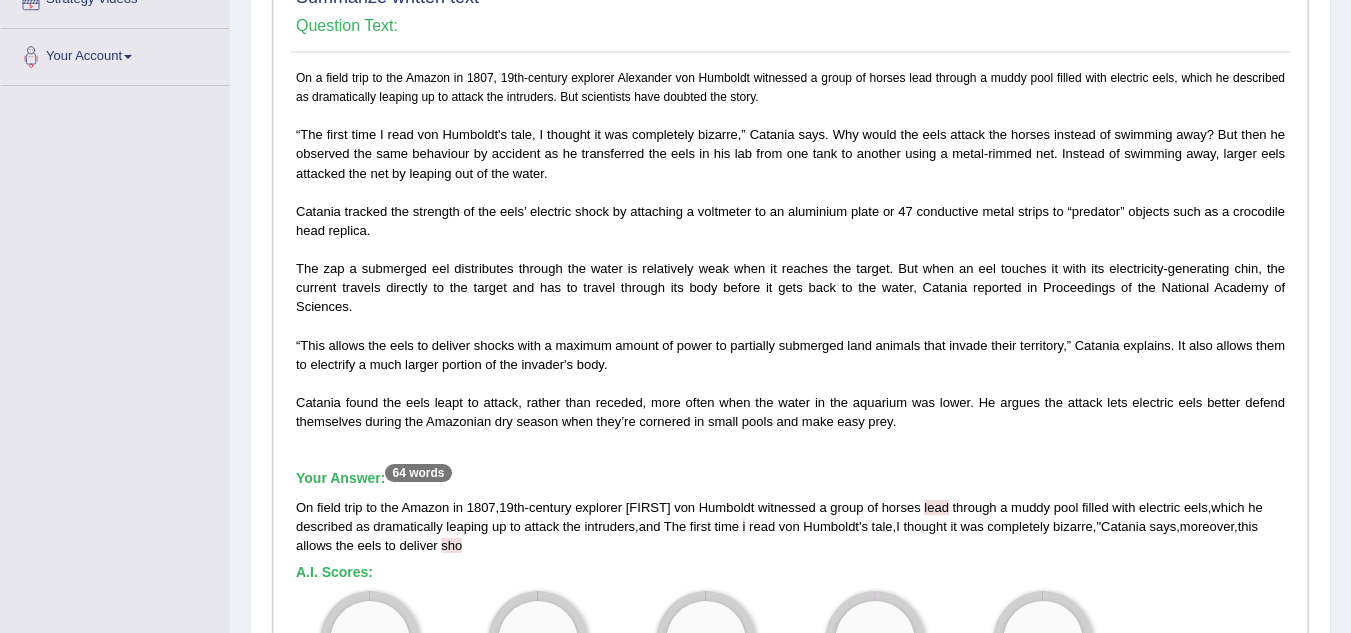 click on "On a field trip to the Amazon in 1807, 19th-century explorer Alexander von Humboldt witnessed a group of horses lead through a muddy pool filled with electric eels, which he described as dramatically leaping up to attack the intruders. But scientists have doubted the story. “The first time I read von Humboldt's tale, I thought it was completely bizarre,” Catania says. Why would the eels attack the horses instead of swimming away? But then he observed the same behaviour by accident as he transferred the eels in his lab from one tank to another using a metal-rimmed net. Instead of swimming away, larger eels attacked the net by leaping out of the water. Catania tracked the strength of the eels’ electric shock by attaching a voltmeter to an aluminium plate or 47 conductive metal strips to “predator” objects such as a crocodile head replica. 										 Your Answer:  64 words On     field   trip   to   the   Amazon   in   1807 ,  19th - century   explorer   Alexander   von   Humboldt     a" at bounding box center [790, 397] 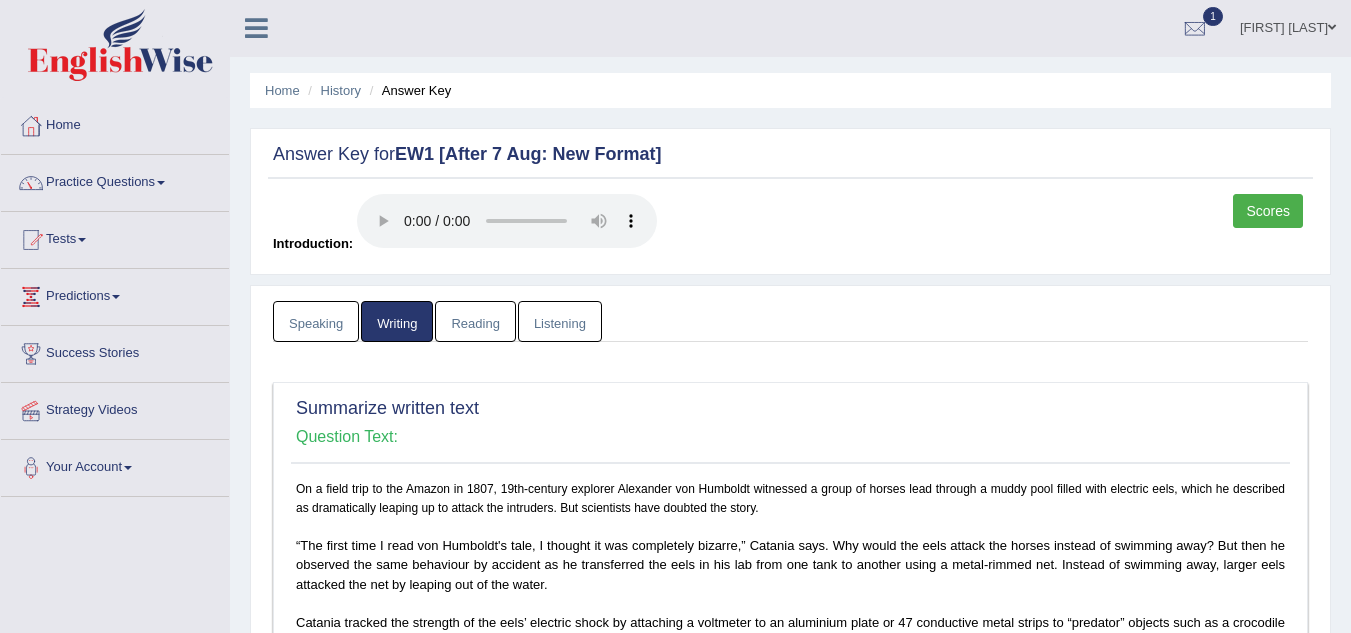scroll, scrollTop: 0, scrollLeft: 0, axis: both 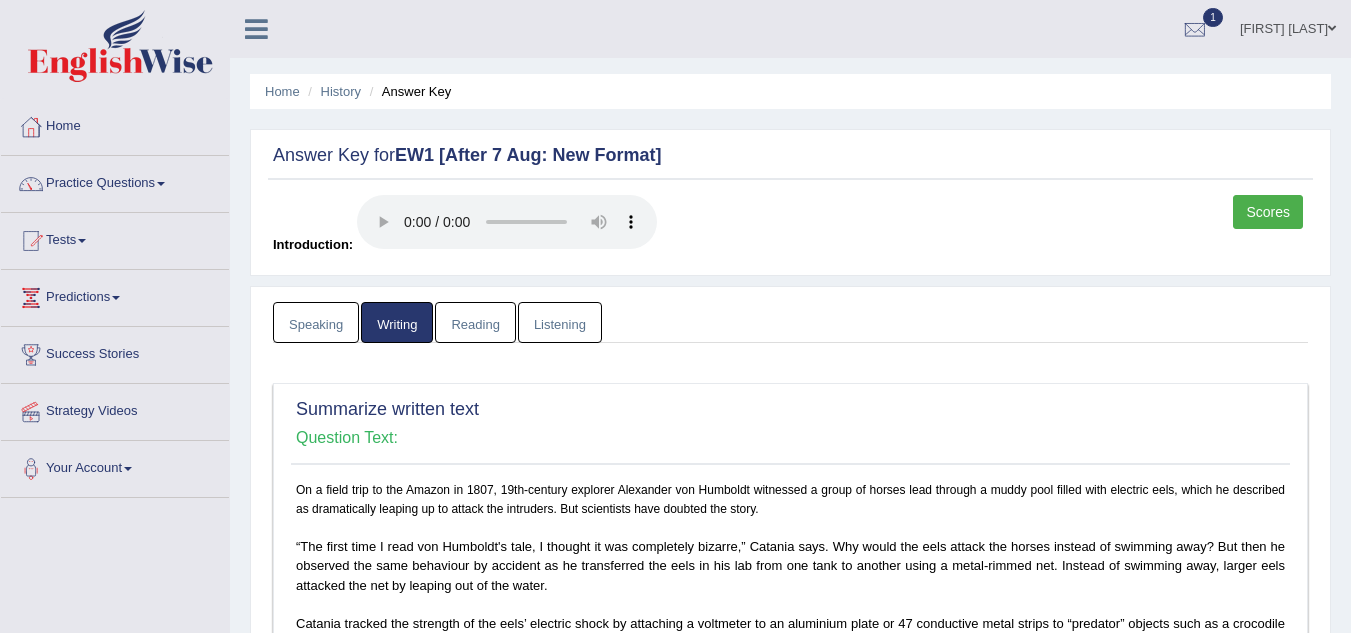 click on "Reading" at bounding box center (475, 322) 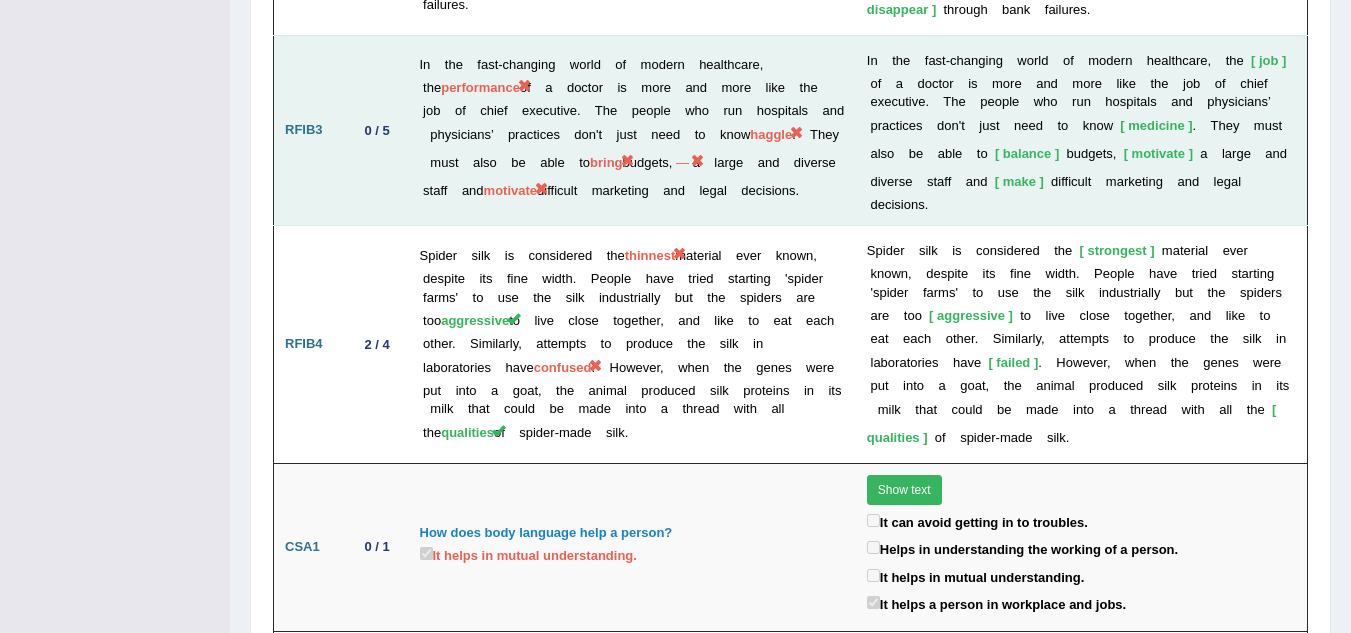scroll, scrollTop: 4040, scrollLeft: 0, axis: vertical 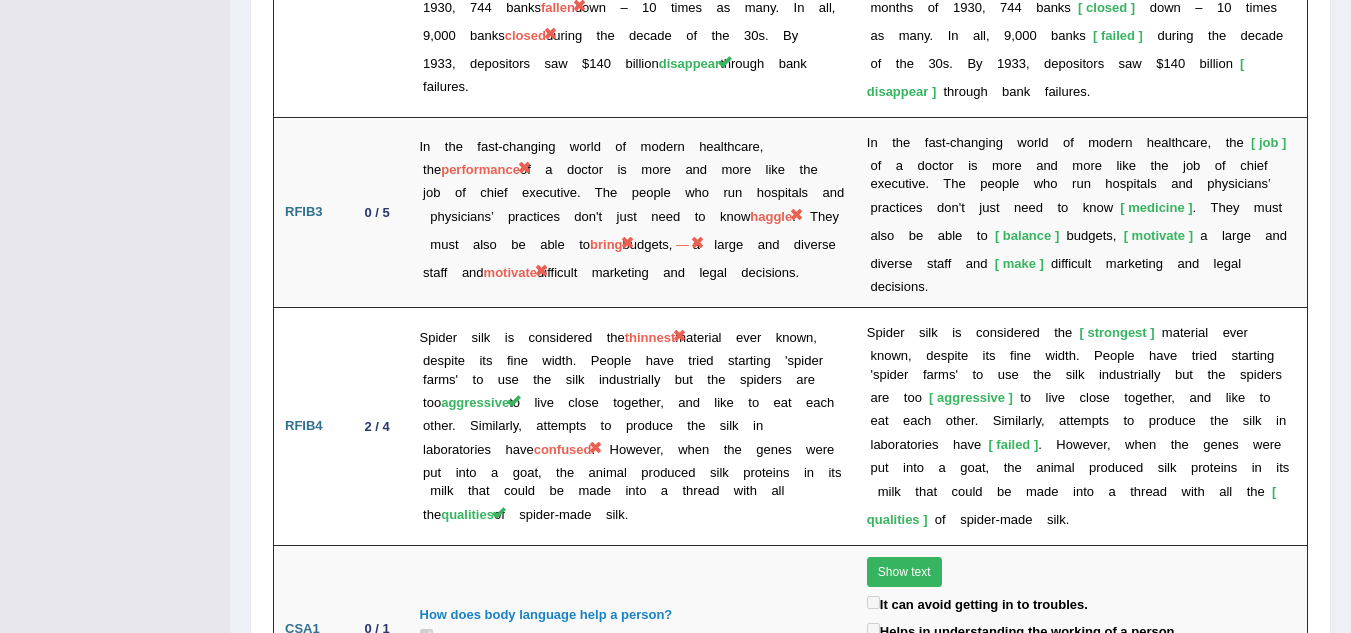click on "Toggle navigation
Home
Practice Questions   Speaking Practice Read Aloud
Repeat Sentence
Describe Image
Re-tell Lecture
Answer Short Question
Summarize Group Discussion
Respond To A Situation
Writing Practice  Summarize Written Text
Write Essay
Reading Practice  Reading & Writing: Fill In The Blanks
Choose Multiple Answers
Re-order Paragraphs
Fill In The Blanks
Choose Single Answer
Listening Practice  Summarize Spoken Text
Highlight Incorrect Words
Highlight Correct Summary
Select Missing Word
Choose Single Answer
Choose Multiple Answers
Fill In The Blanks
Write From Dictation
Pronunciation
Tests  Take Practice Sectional Test
Take Mock Test" at bounding box center (675, -1533) 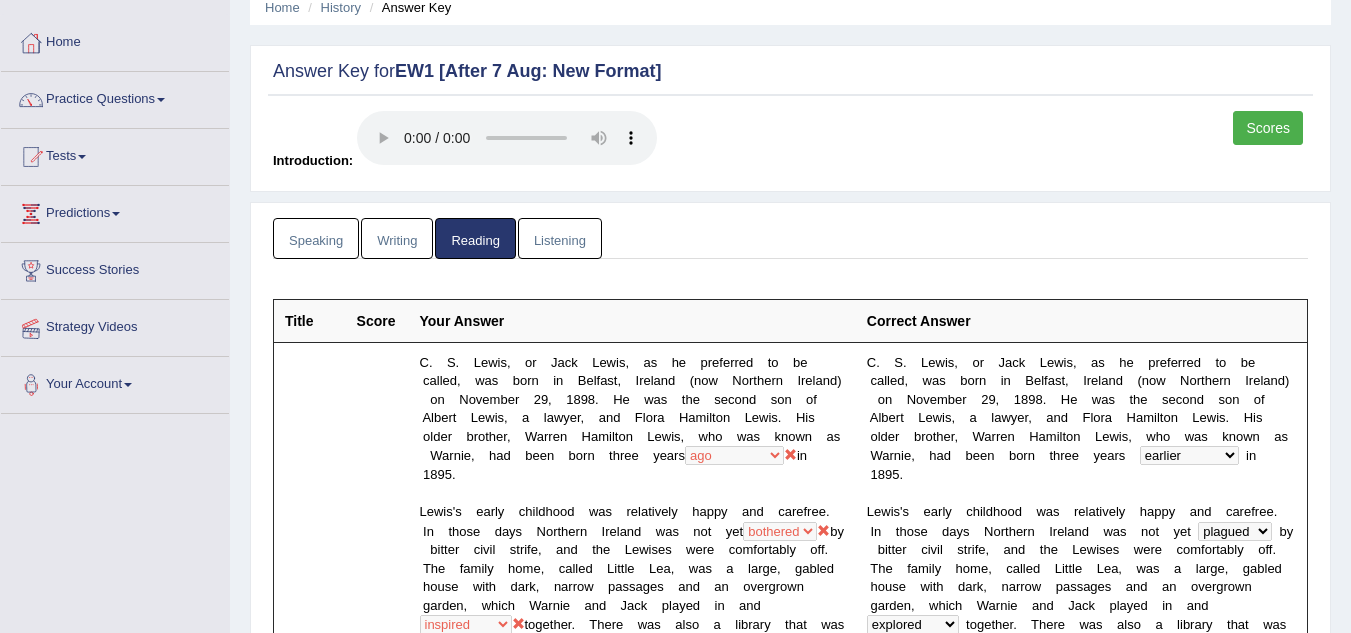scroll, scrollTop: 0, scrollLeft: 0, axis: both 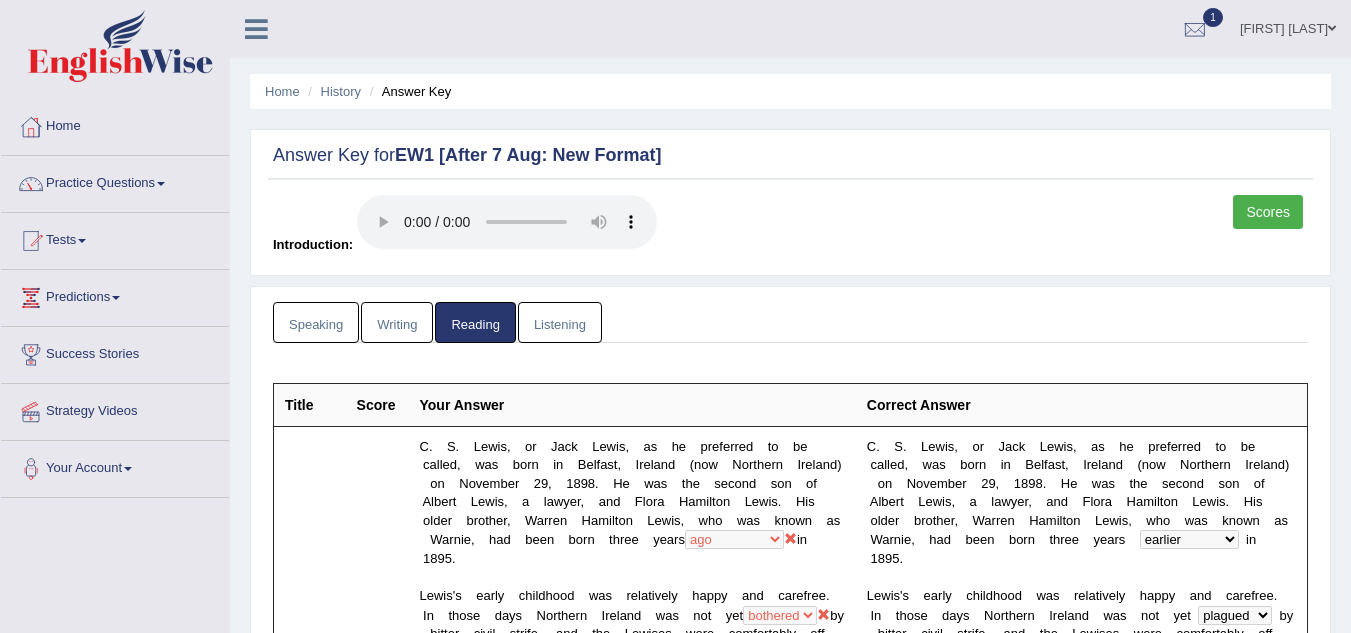 click on "Writing" at bounding box center [397, 322] 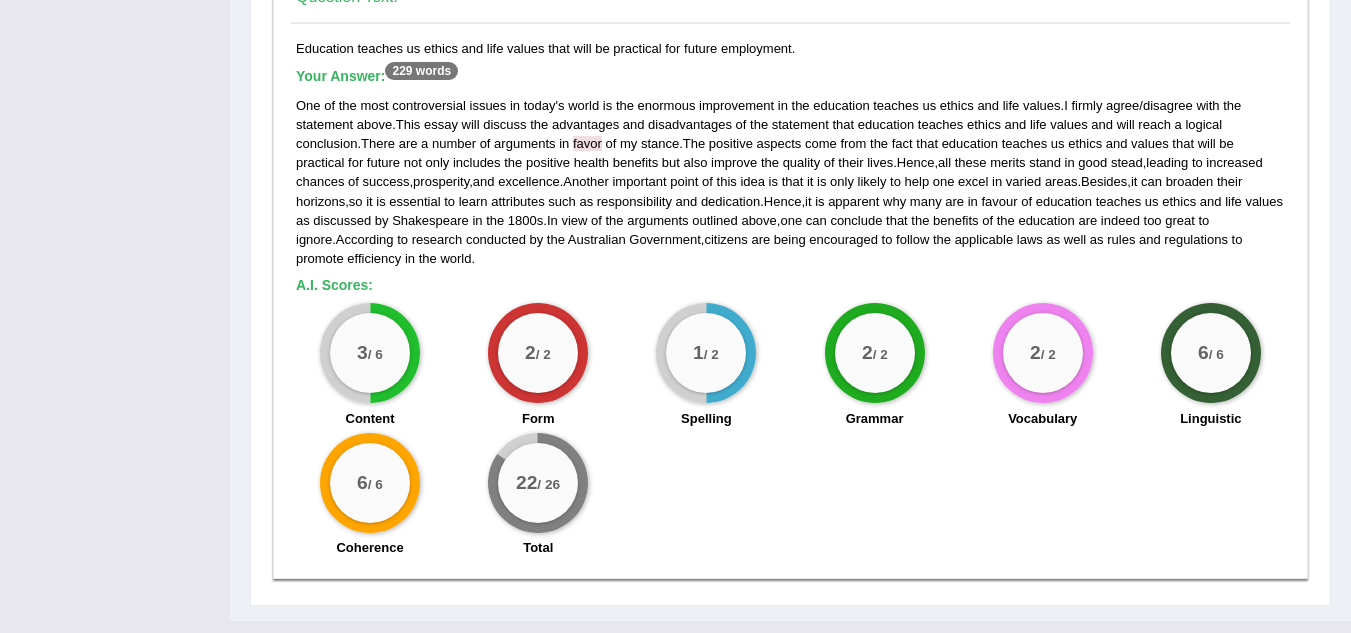 scroll, scrollTop: 1870, scrollLeft: 0, axis: vertical 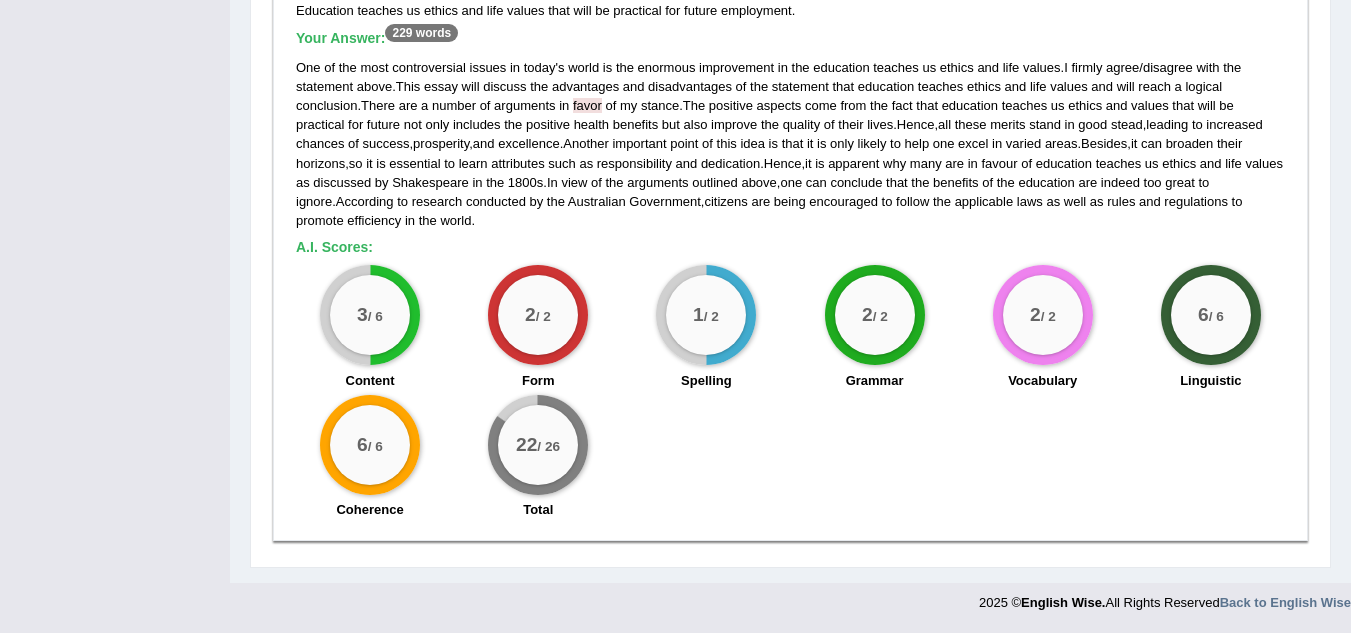 click on "3  / 6" at bounding box center [370, 315] 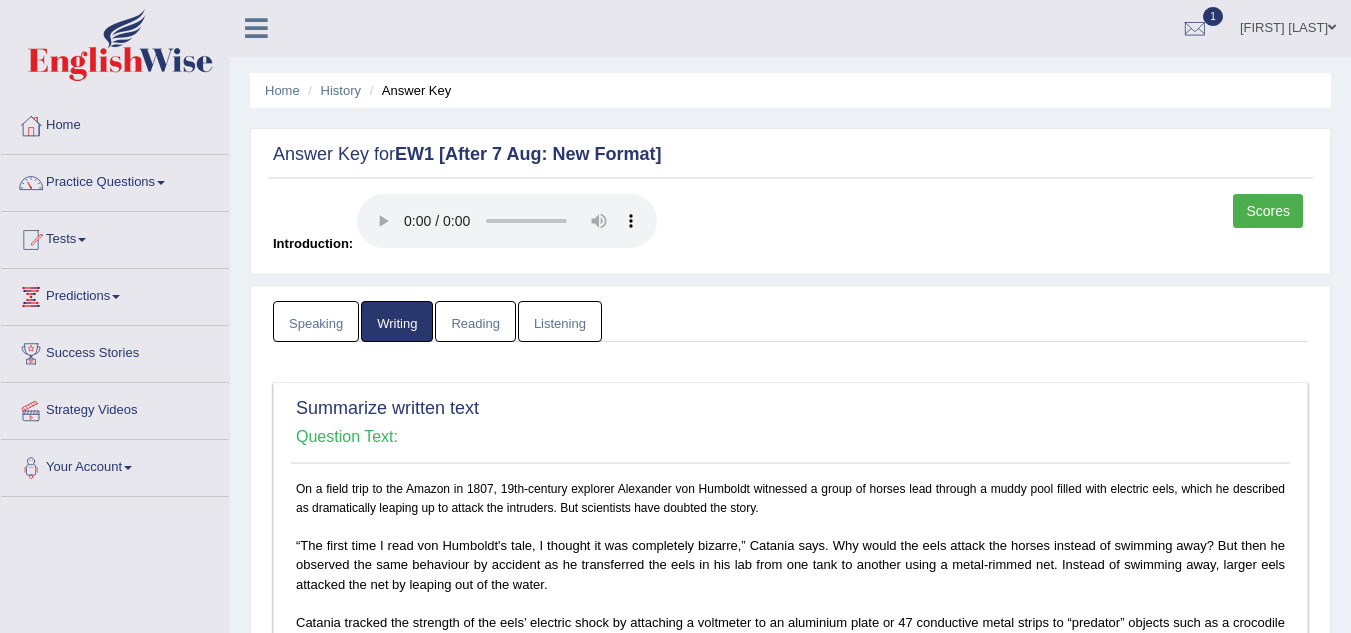 scroll, scrollTop: 0, scrollLeft: 0, axis: both 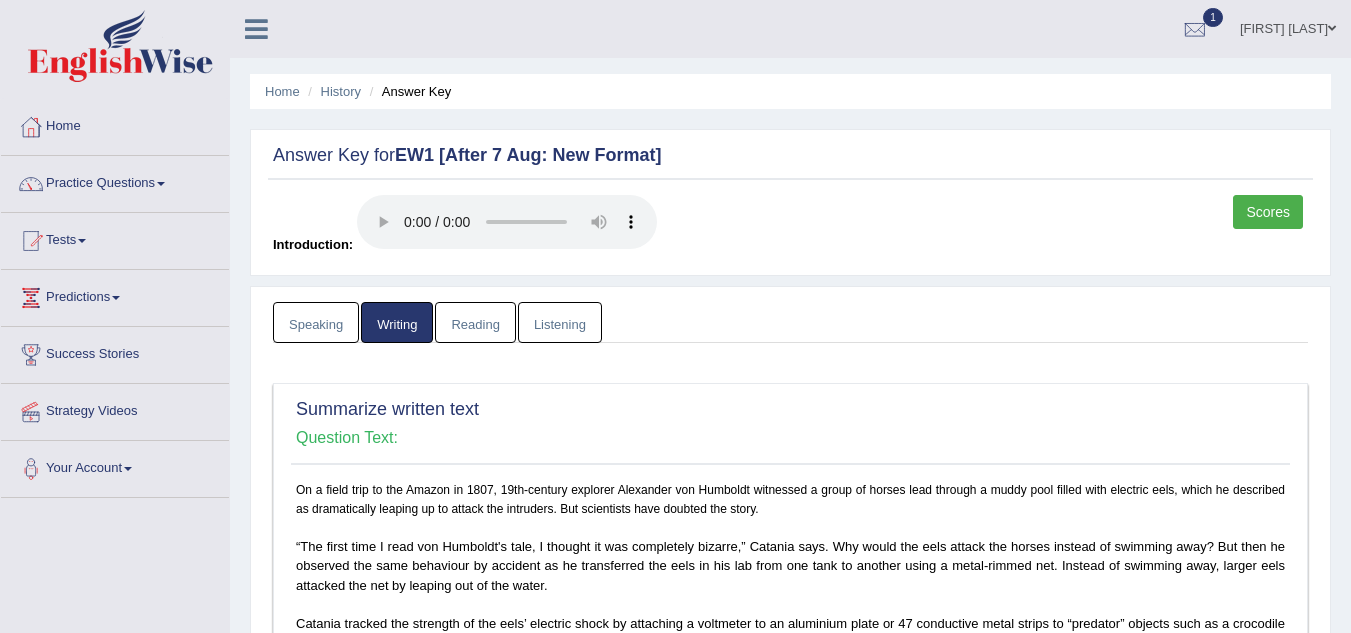 click on "Speaking" at bounding box center [316, 322] 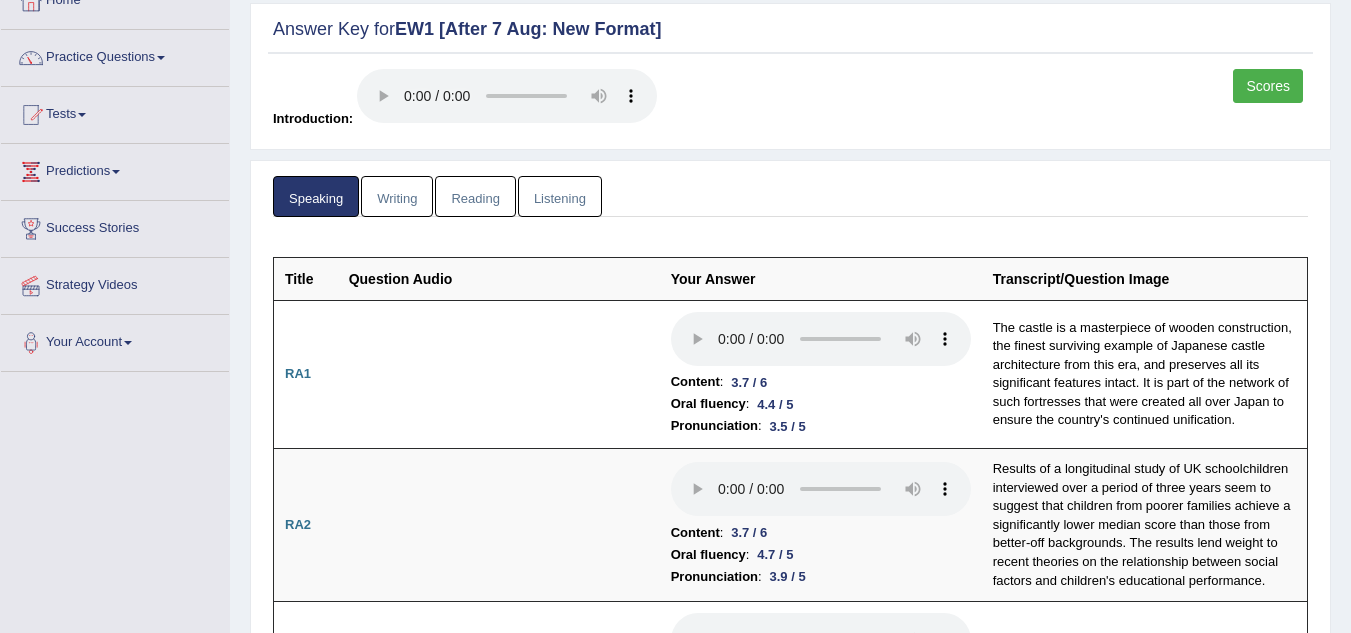 scroll, scrollTop: 0, scrollLeft: 0, axis: both 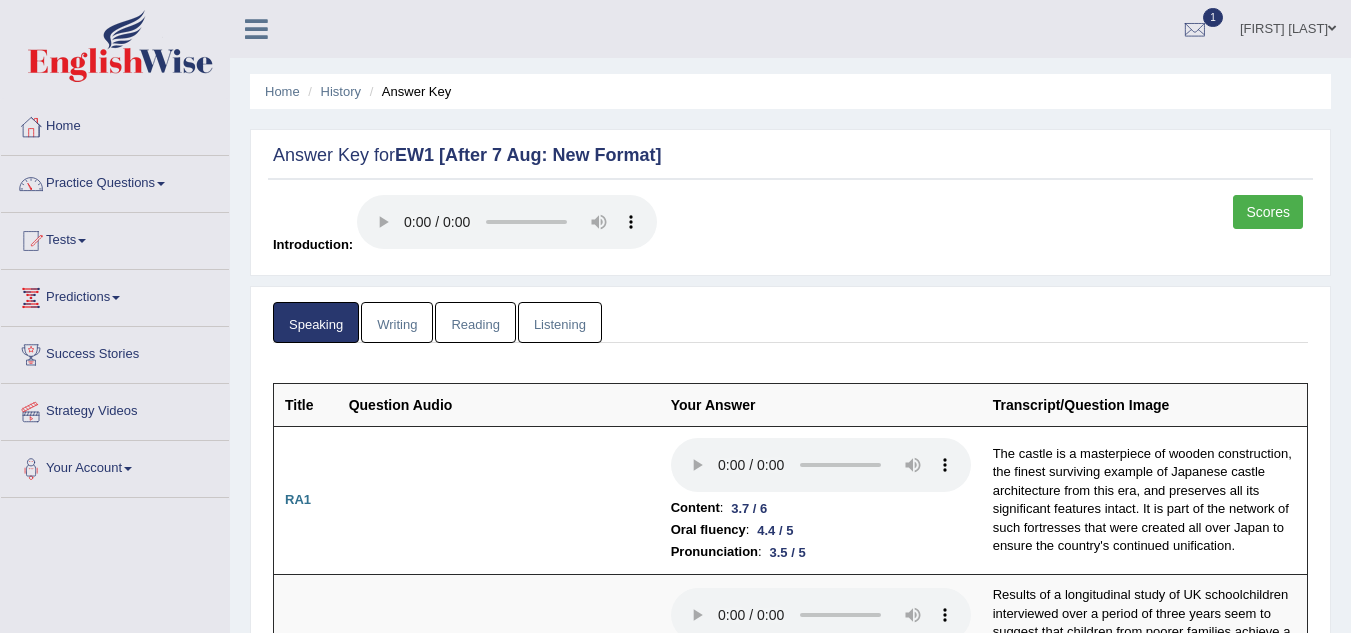 click on "Scores" at bounding box center (1268, 212) 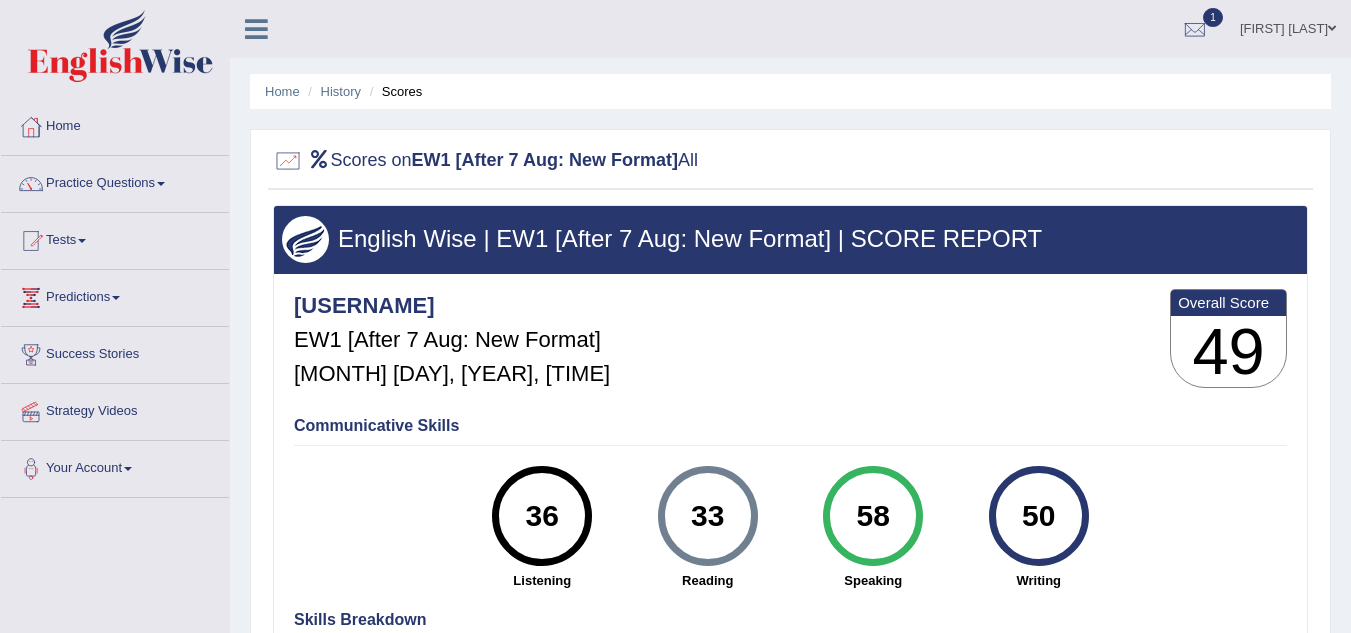 scroll, scrollTop: 0, scrollLeft: 0, axis: both 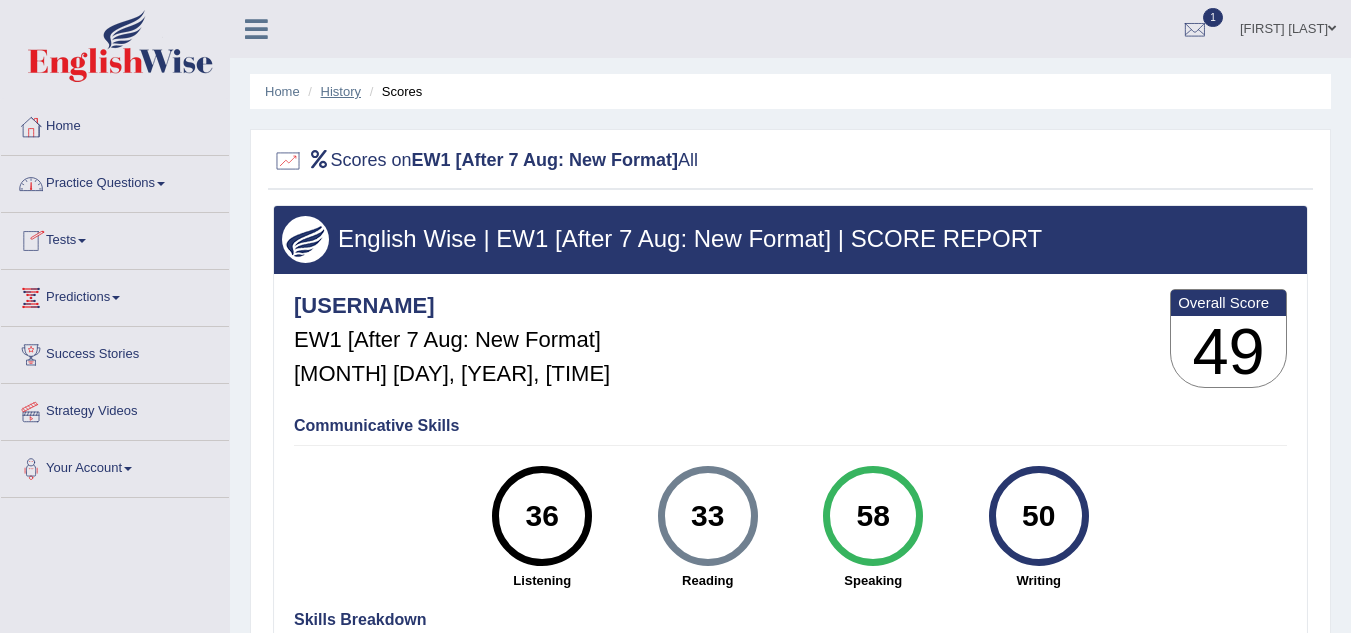 click on "History" at bounding box center [341, 91] 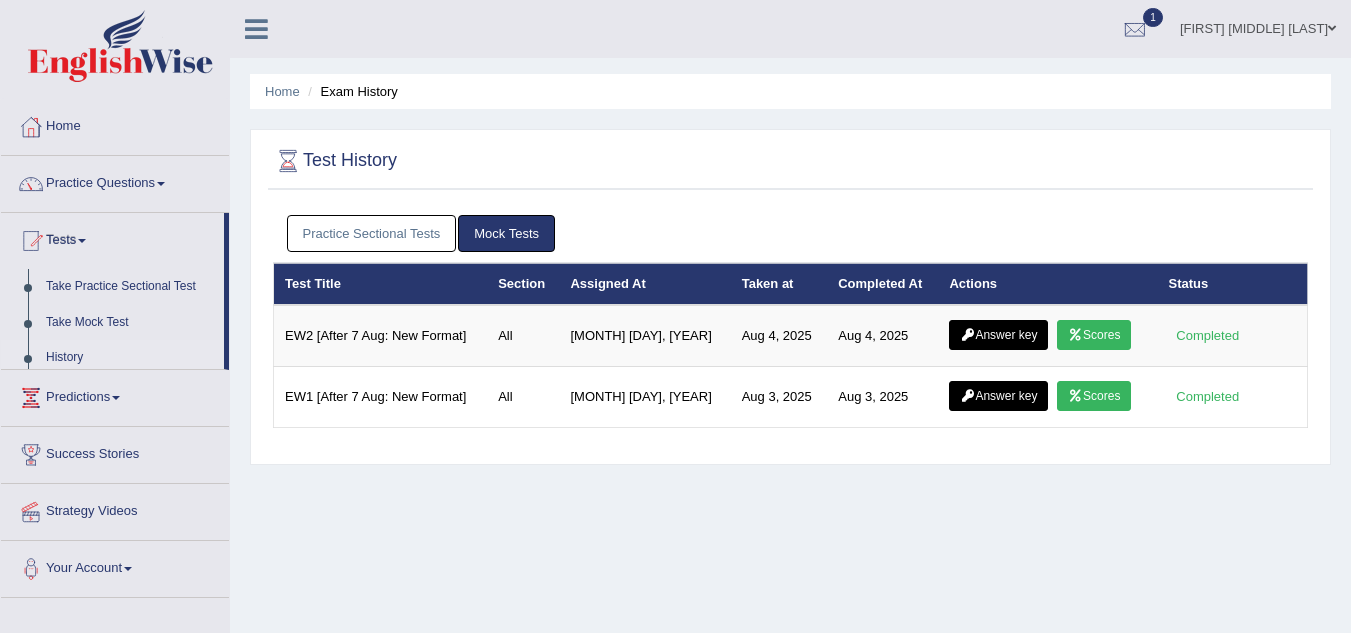 scroll, scrollTop: 0, scrollLeft: 0, axis: both 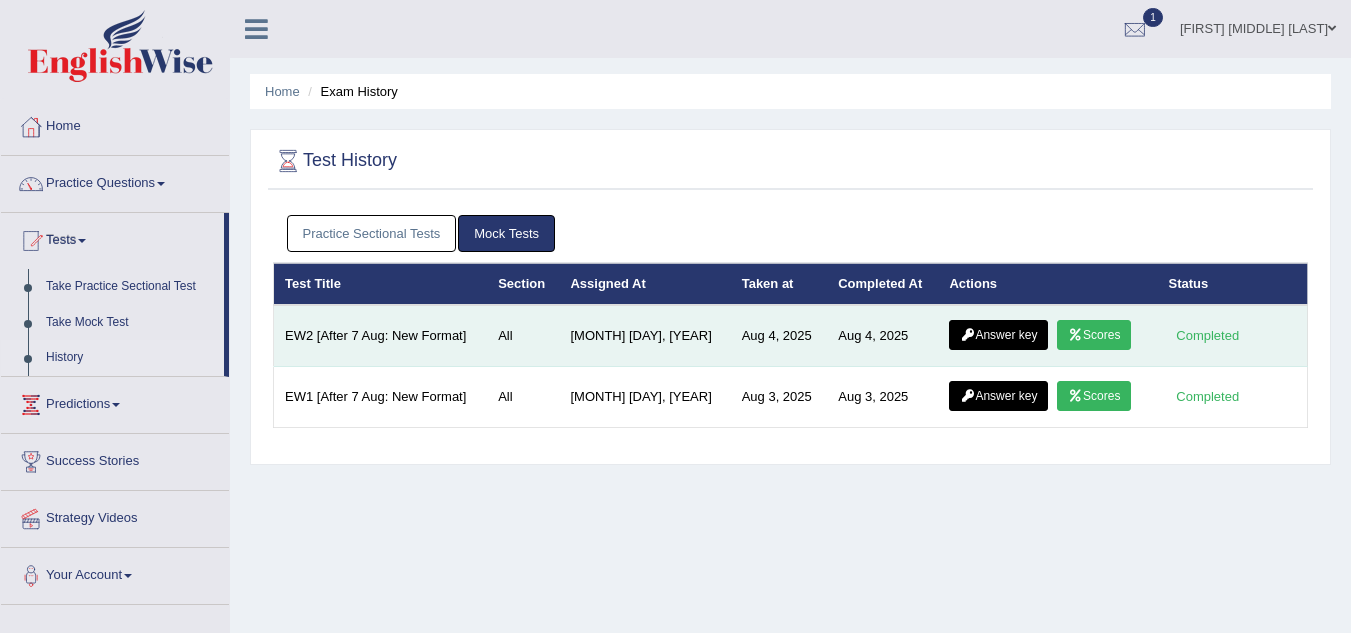 click on "Scores" at bounding box center [1094, 335] 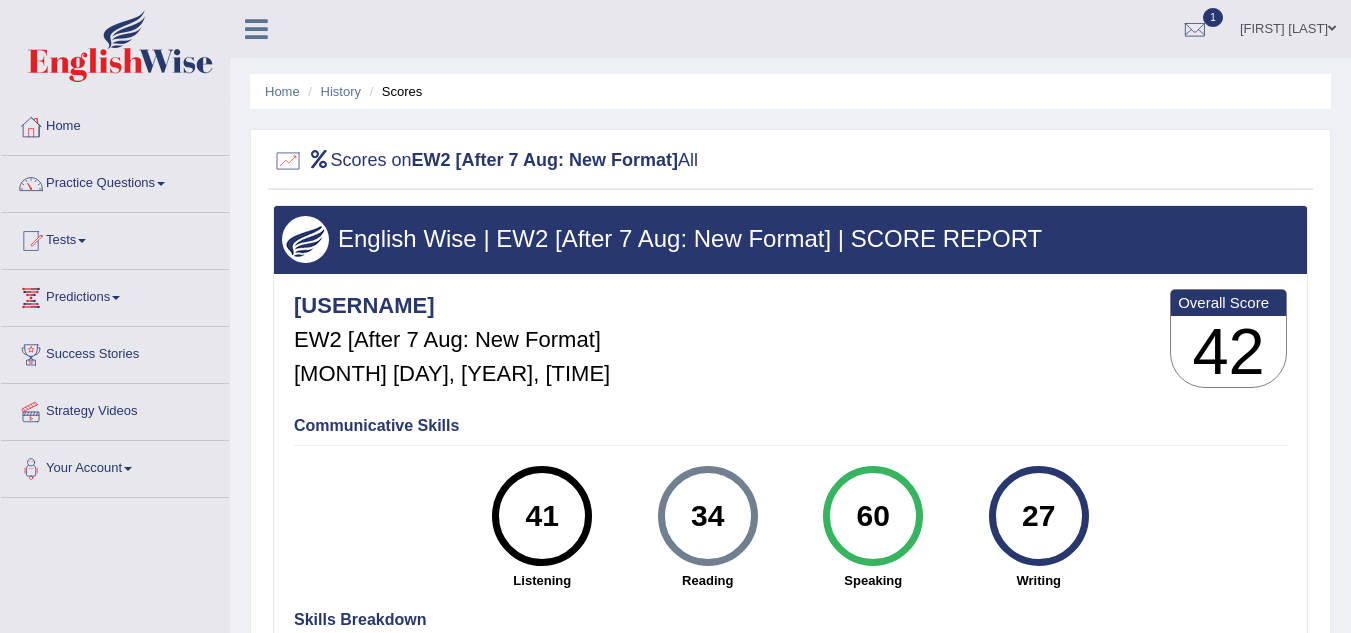scroll, scrollTop: 0, scrollLeft: 0, axis: both 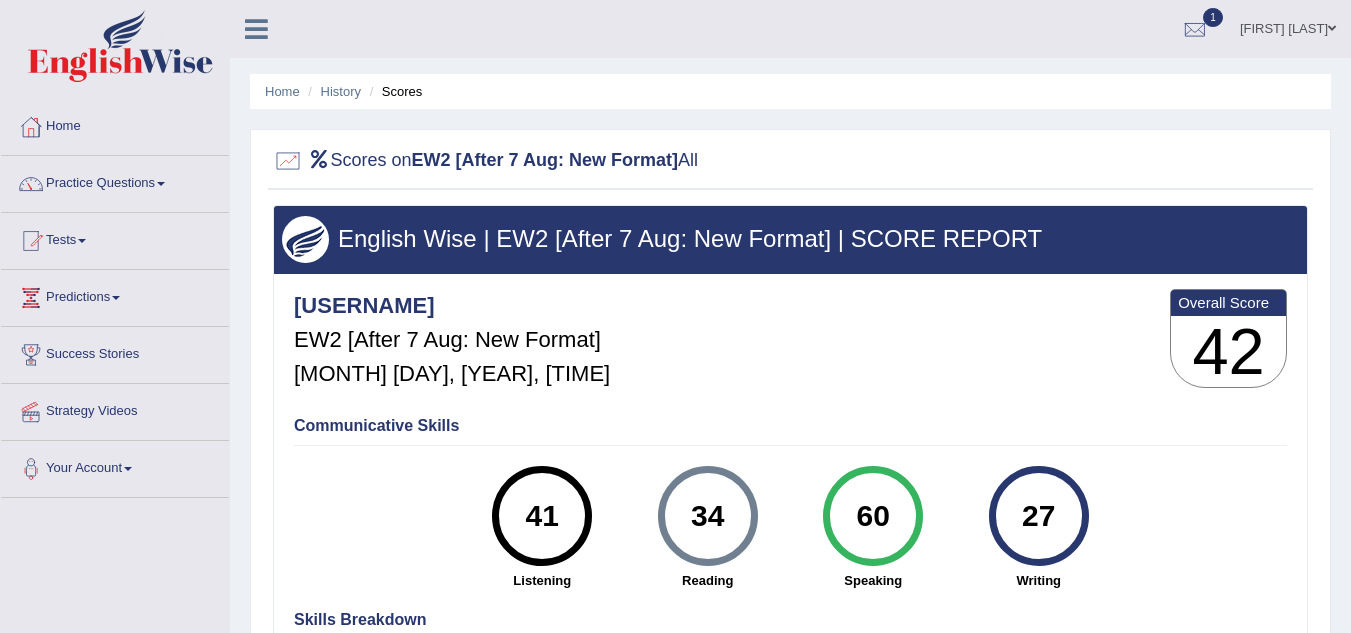 click on "Home
History
Scores" at bounding box center [790, 91] 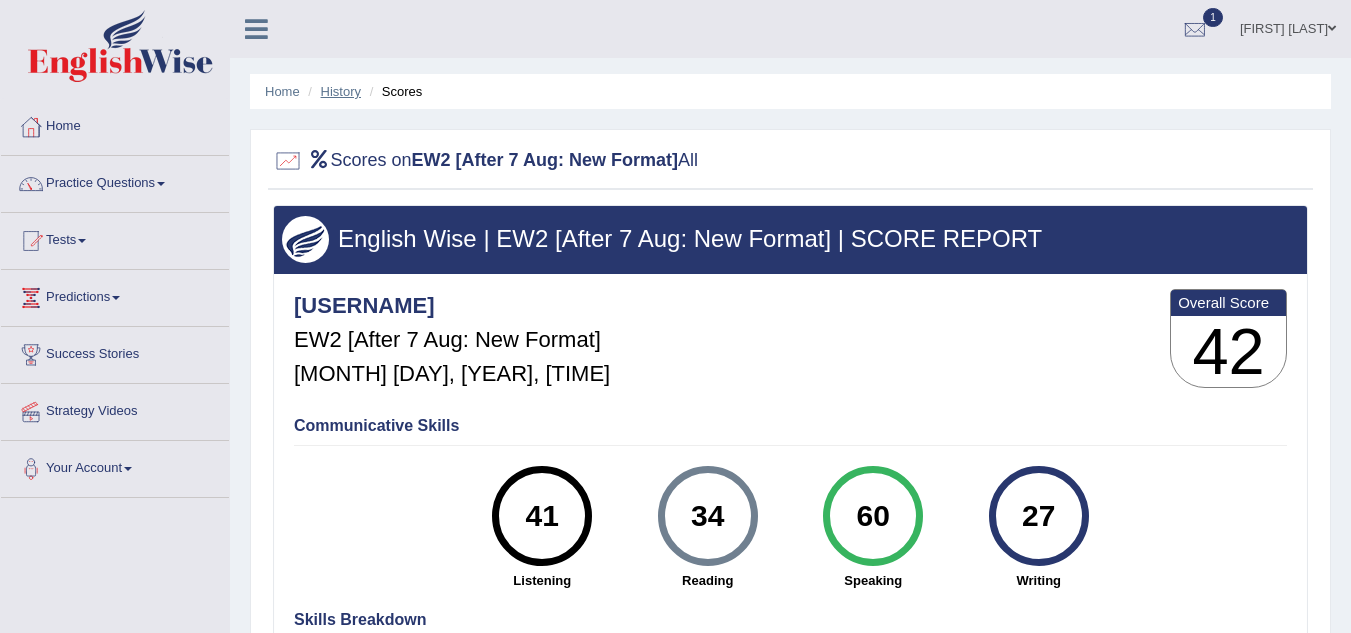 click on "History" at bounding box center [341, 91] 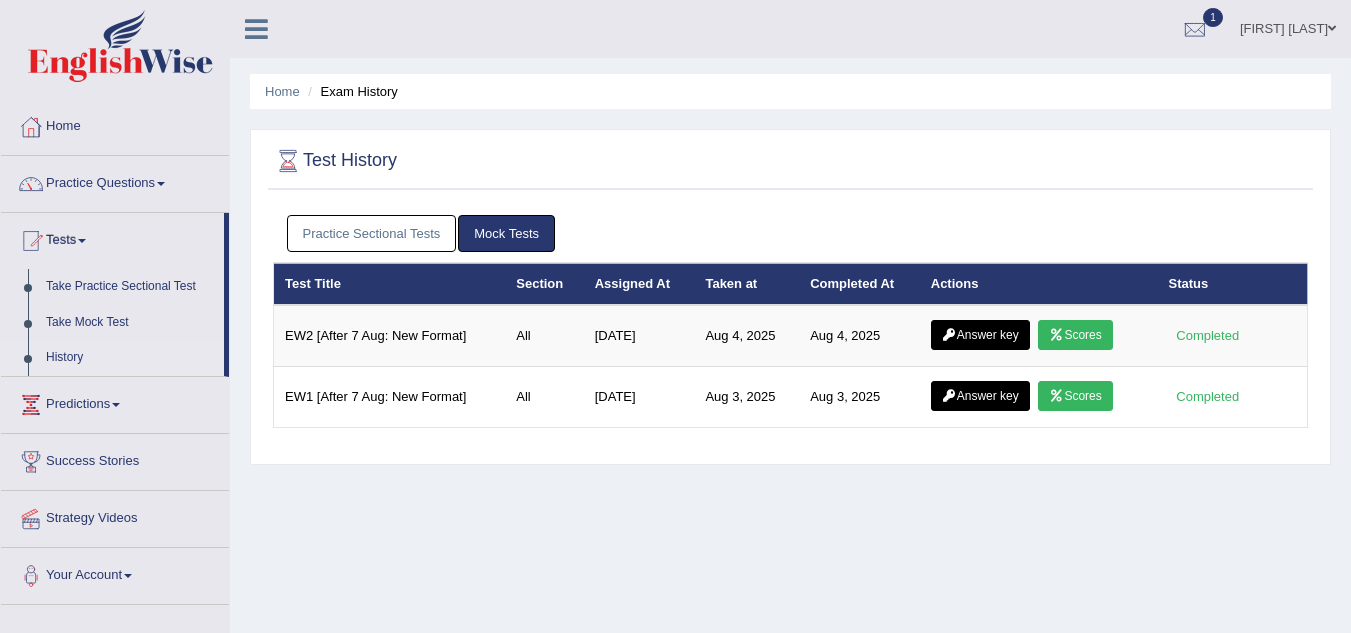scroll, scrollTop: 0, scrollLeft: 0, axis: both 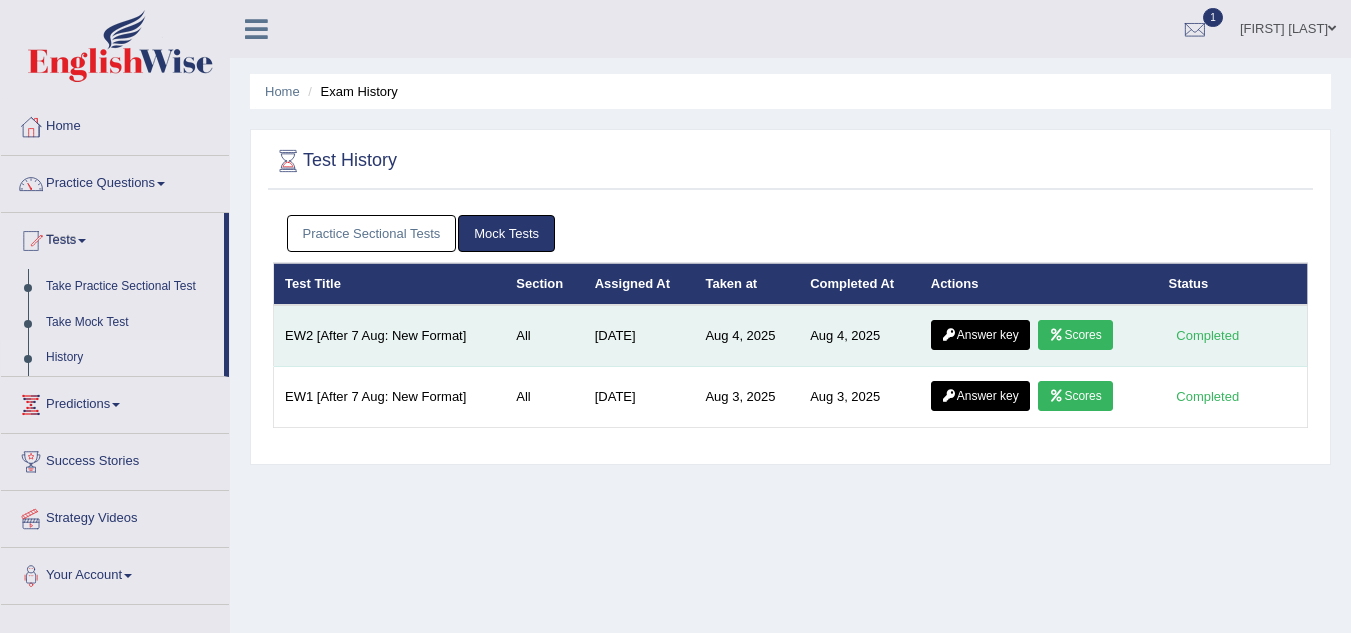 click on "Answer key" at bounding box center (980, 335) 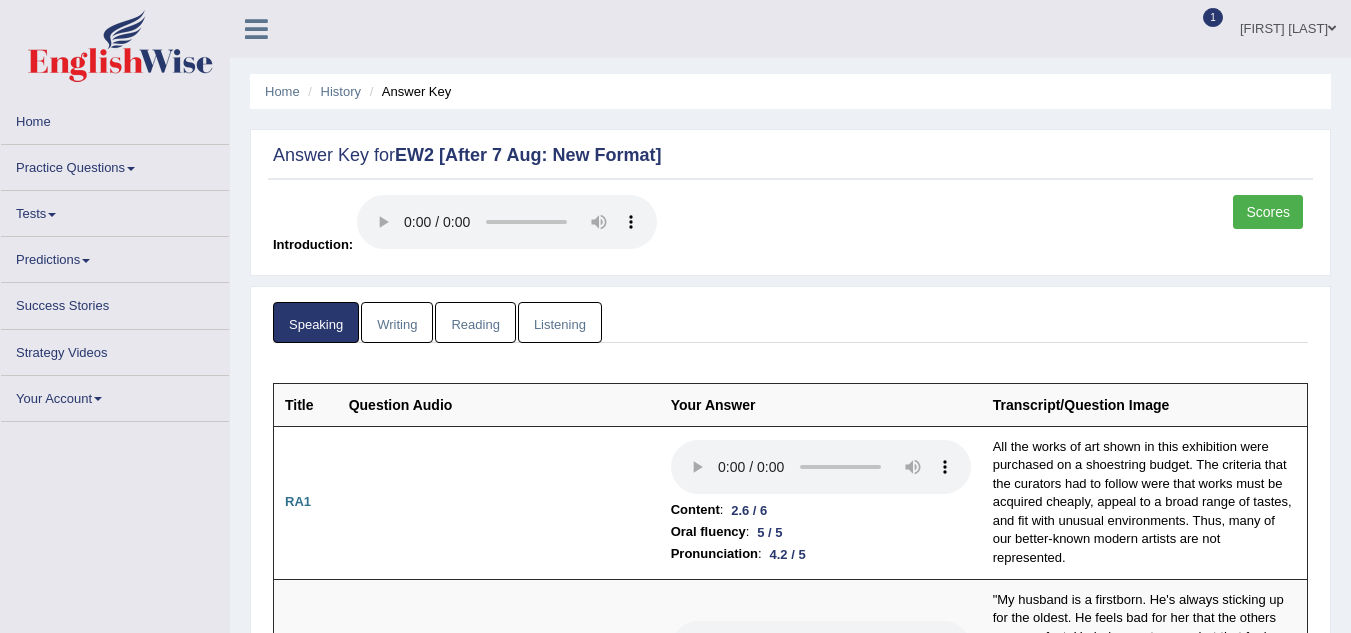 scroll, scrollTop: 0, scrollLeft: 0, axis: both 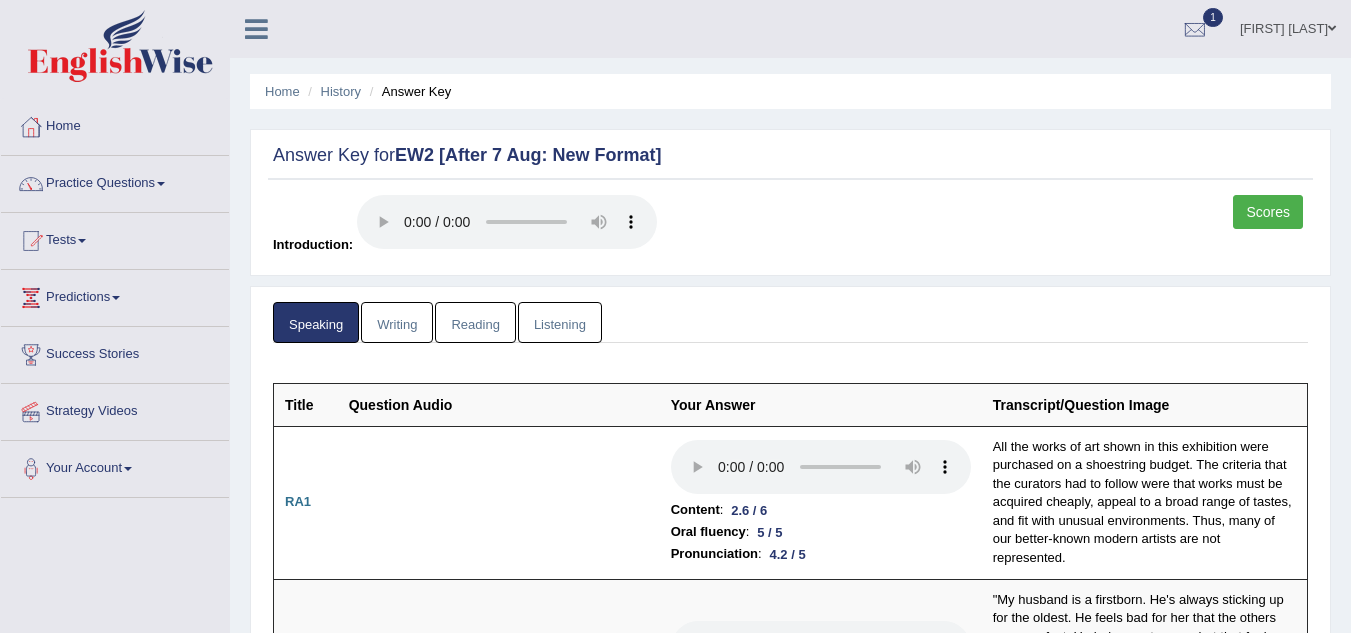 click on "Reading" at bounding box center (475, 322) 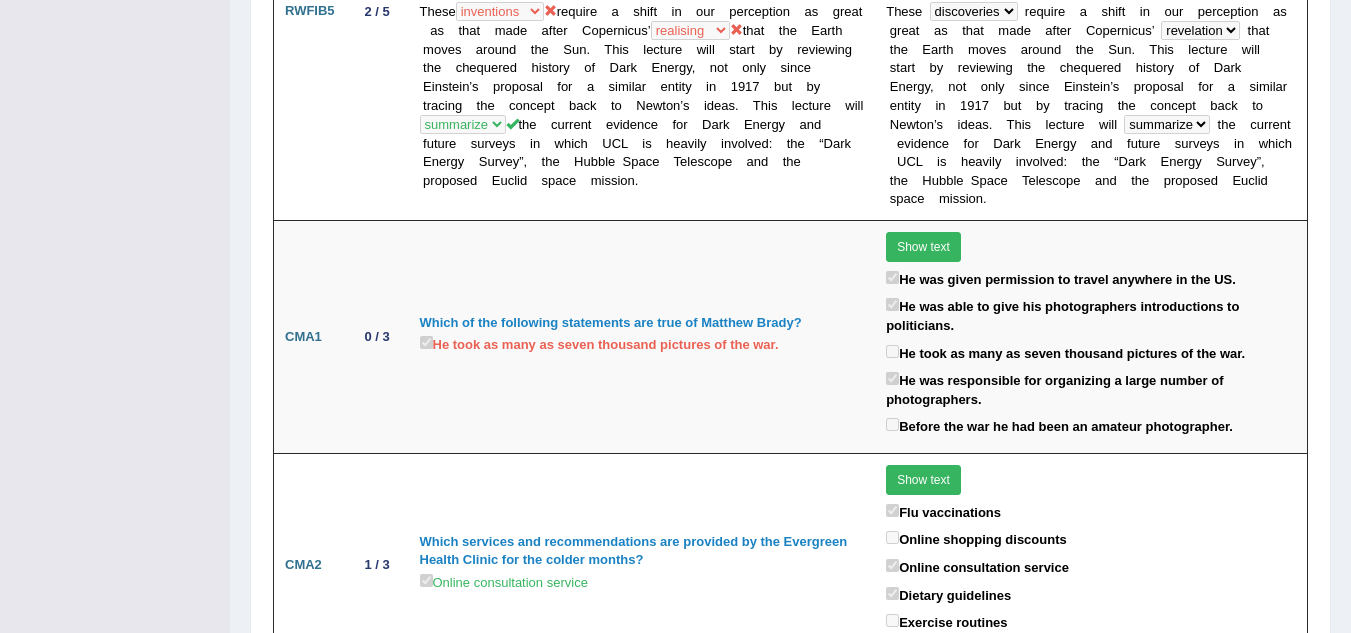 scroll, scrollTop: 2064, scrollLeft: 0, axis: vertical 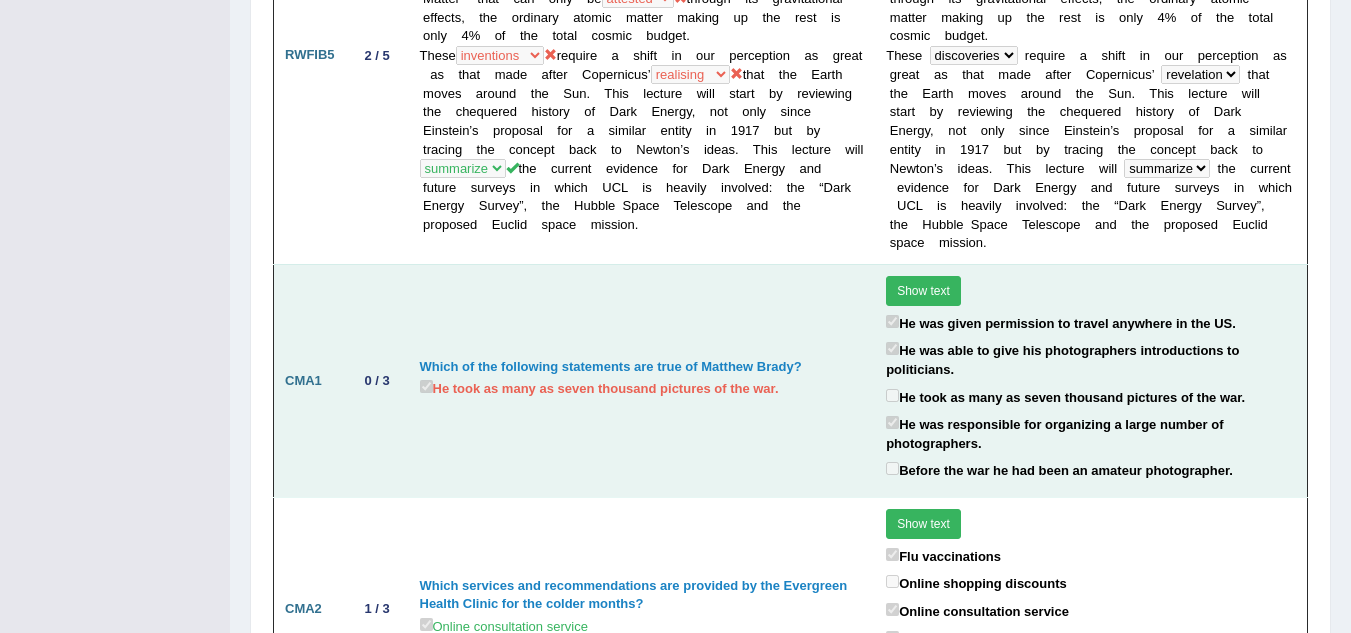 click on "Which of the following statements are true of Matthew Brady?  He took as many as seven thousand pictures of the war." at bounding box center [642, 380] 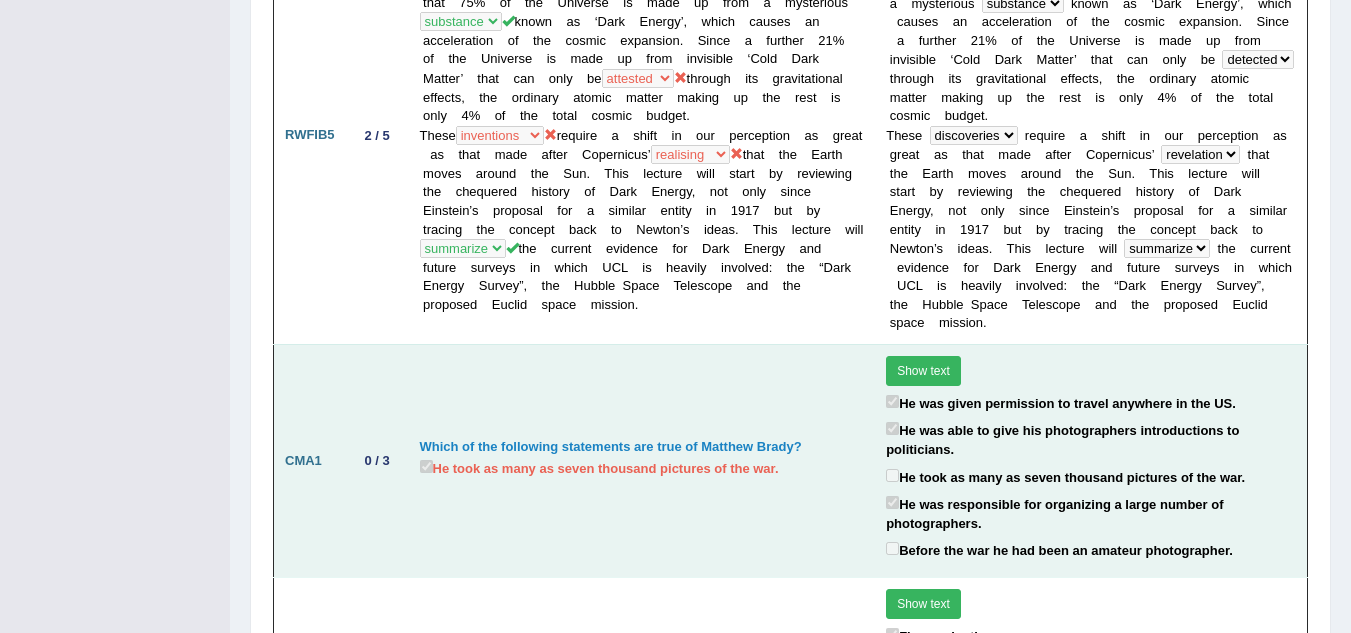 click on "Which of the following statements are true of Matthew Brady?  He took as many as seven thousand pictures of the war." at bounding box center [642, 460] 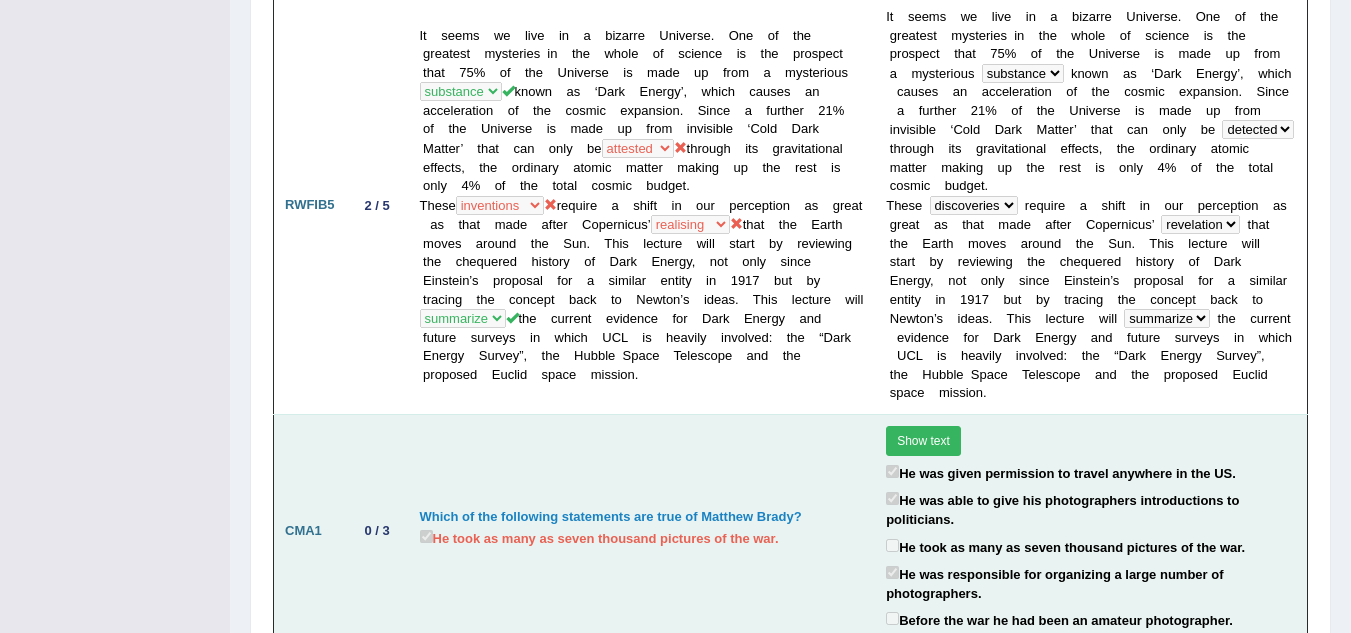 click on "Title Score Your Answer Correct Answer RWFIB1 2 / 5 Many    Utopias    have    been    dreamed    up    through    the    ages.    From    Plato's    Republic    to    Thomas    More's    Utopia    and    beyond,    serious    thinkers    have   seen dreamt envisioned idealised   societies    where    people    live    in    peace    and    harmony.    Most    of    these    imaginary    worlds    have    things    in    common:    everybody    is    equal    and    plays    a    part    in    the    running    of    the    society;    nobody    goes    without    the   needs wants ingredients essentials Architects    have    got    in    on    the    act,    too.    After    the    Great    Fire    of    London,    Christopher    Wren    drew    up    plans    for    a     redecoration rearrangement reconstruction recomposition contact harmony peace community" at bounding box center [791, 688] 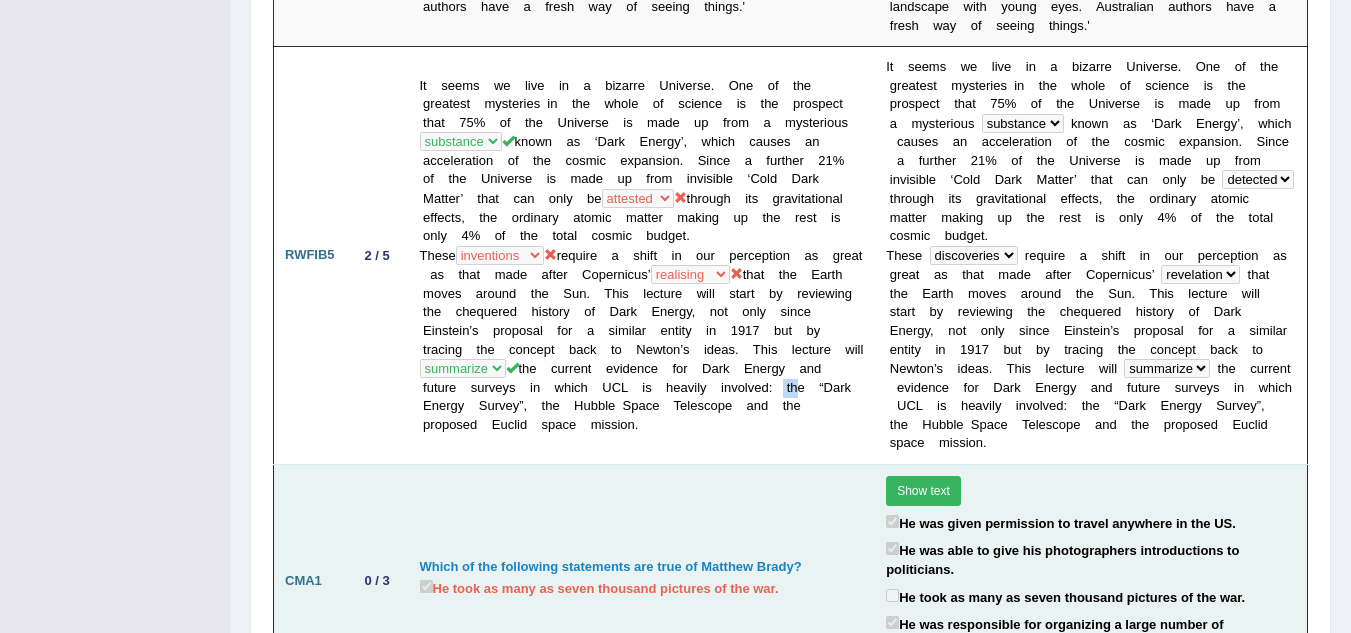 click on "It    seems    we    live    in    a    bizarre    Universe.    One    of    the    greatest    mysteries  in    the    whole    of    science    is    the    prospect    that    75%    of    the    Universe    is    made    up    from    a    mysterious   budget substance track landing   known    as    ‘Dark    Energy’,    which    causes    an    acceleration    of    the    cosmic    expansion.    Since    a    further    21%    of    the    Universe    is    made    up    from    invisible    ‘Cold    Dark    Matter’    that    can    only    be   detected replaced glanced attested   through    its    gravitational    effects,    the    ordinary    atomic    matter    making    up    the    rest    is    only    4%    of    the    total    cosmic    budget. These   inventions carriers areas discoveries realising taking revelation state" at bounding box center [642, 256] 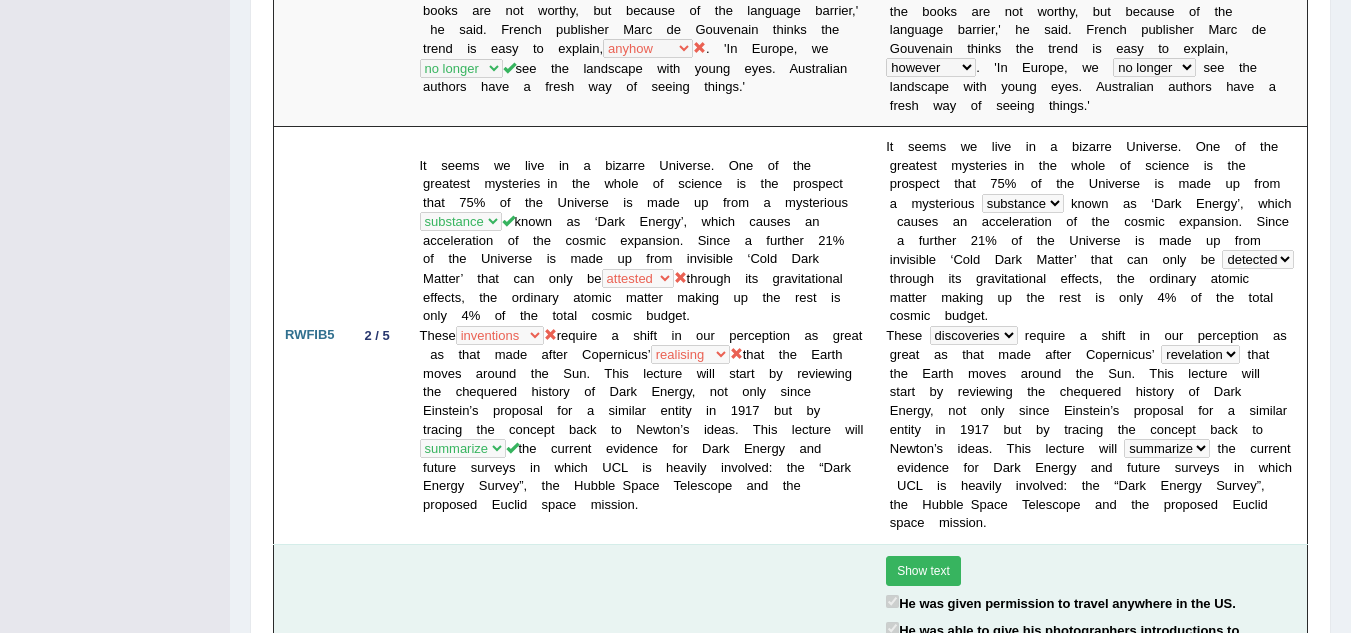 click on "It    seems    we    live    in    a    bizarre    Universe.    One    of    the    greatest    mysteries  in    the    whole    of    science    is    the    prospect    that    75%    of    the    Universe    is    made    up    from    a    mysterious   budget substance track landing   known    as    ‘Dark    Energy’,    which    causes    an    acceleration    of    the    cosmic    expansion.    Since    a    further    21%    of    the    Universe    is    made    up    from    invisible    ‘Cold    Dark    Matter’    that    can    only    be   detected replaced glanced attested   through    its    gravitational    effects,    the    ordinary    atomic    matter    making    up    the    rest    is    only    4%    of    the    total    cosmic    budget. These   inventions carriers areas discoveries realising taking revelation state" at bounding box center [642, 336] 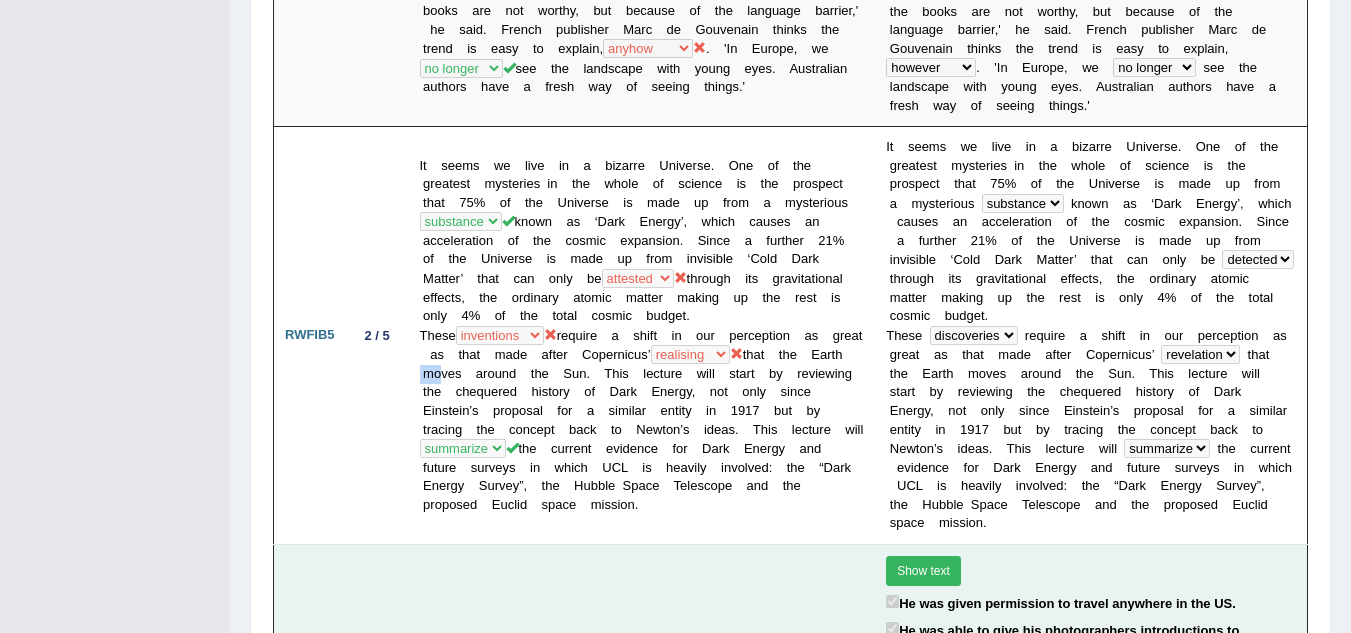 click on "It    seems    we    live    in    a    bizarre    Universe.    One    of    the    greatest    mysteries  in    the    whole    of    science    is    the    prospect    that    75%    of    the    Universe    is    made    up    from    a    mysterious   budget substance track landing   known    as    ‘Dark    Energy’,    which    causes    an    acceleration    of    the    cosmic    expansion.    Since    a    further    21%    of    the    Universe    is    made    up    from    invisible    ‘Cold    Dark    Matter’    that    can    only    be   detected replaced glanced attested   through    its    gravitational    effects,    the    ordinary    atomic    matter    making    up    the    rest    is    only    4%    of    the    total    cosmic    budget. These   inventions carriers areas discoveries realising taking revelation state" at bounding box center [642, 336] 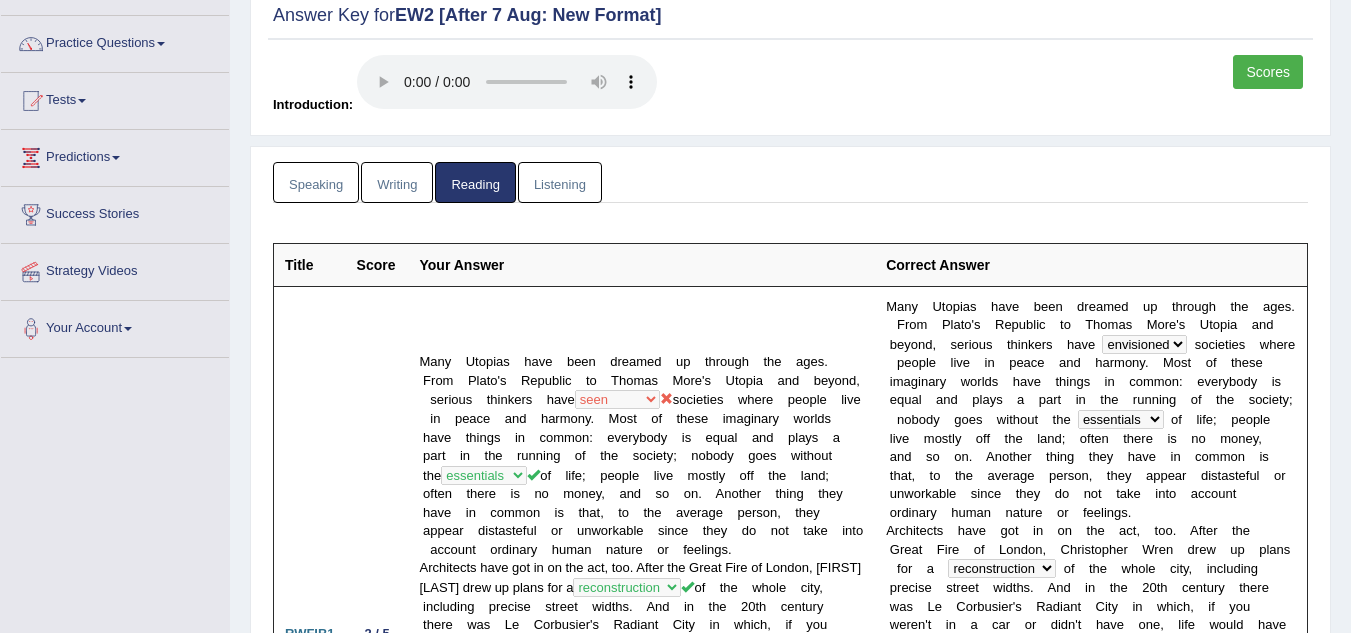 scroll, scrollTop: 0, scrollLeft: 0, axis: both 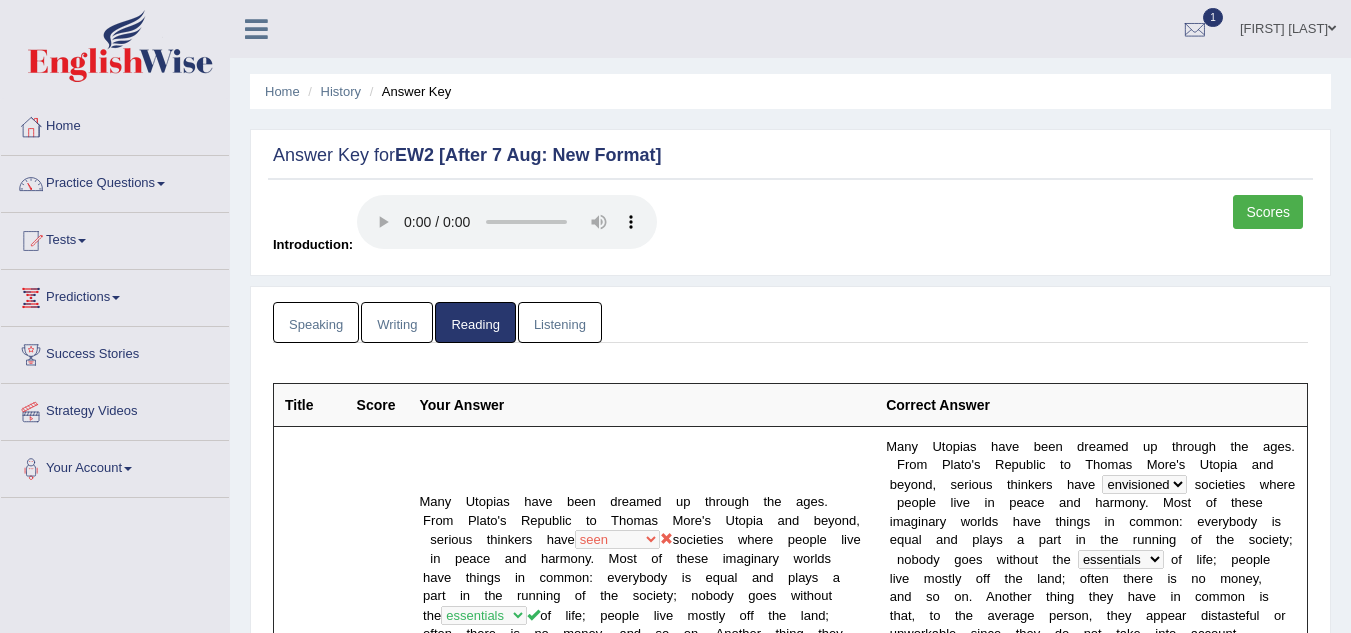 click on "Listening" at bounding box center (560, 322) 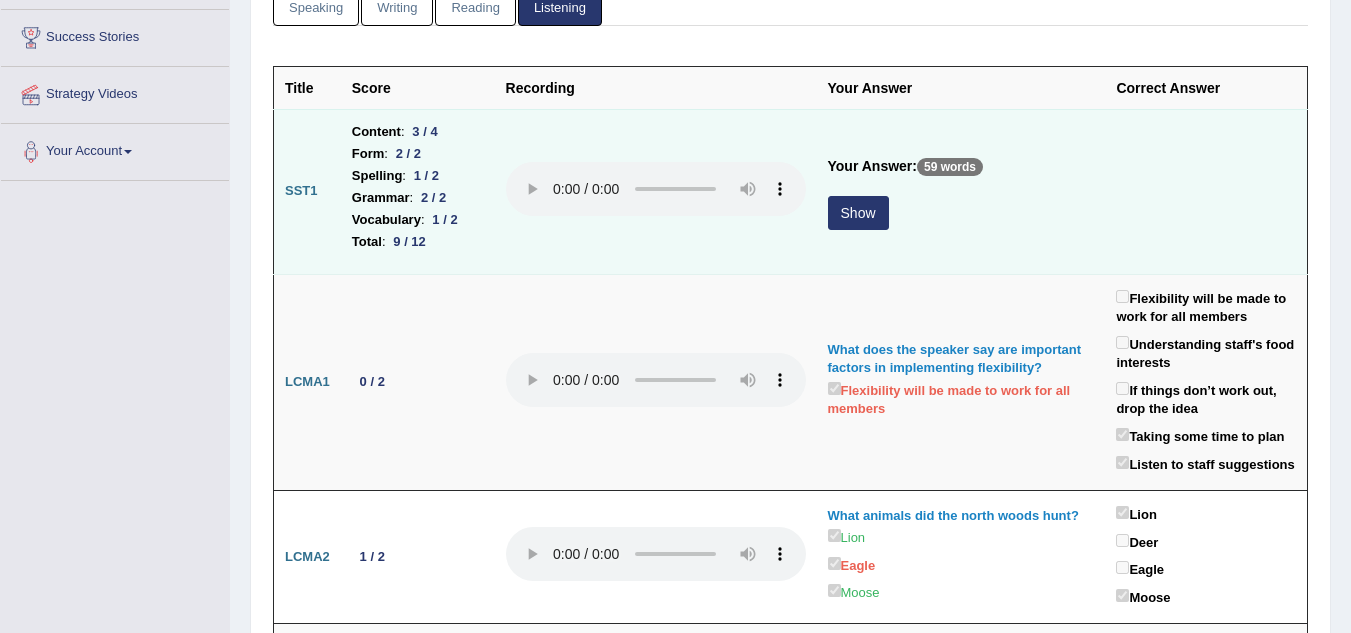 scroll, scrollTop: 320, scrollLeft: 0, axis: vertical 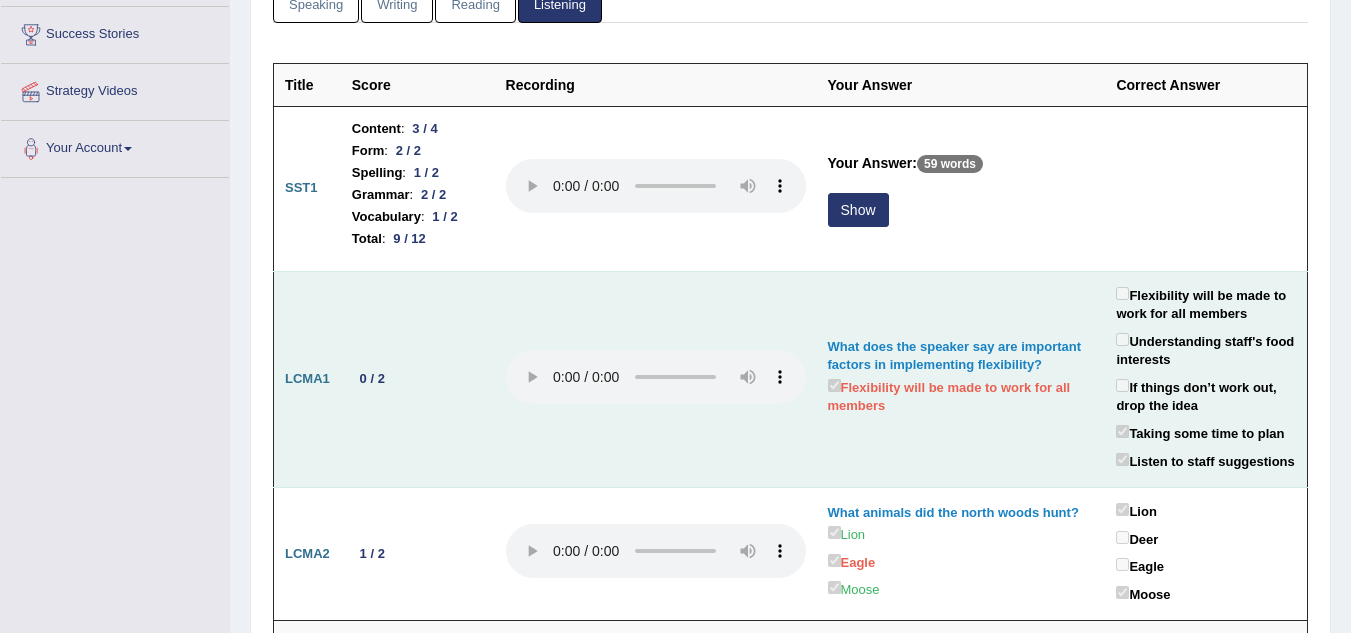 click at bounding box center (656, 379) 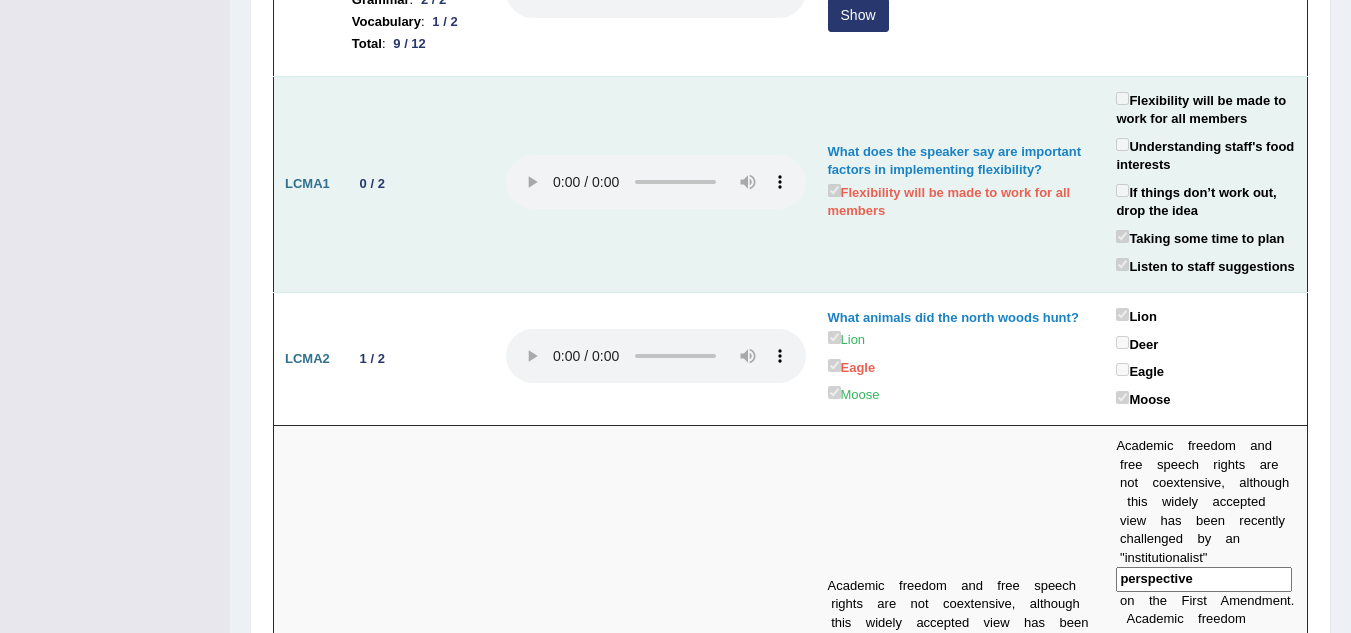 scroll, scrollTop: 520, scrollLeft: 0, axis: vertical 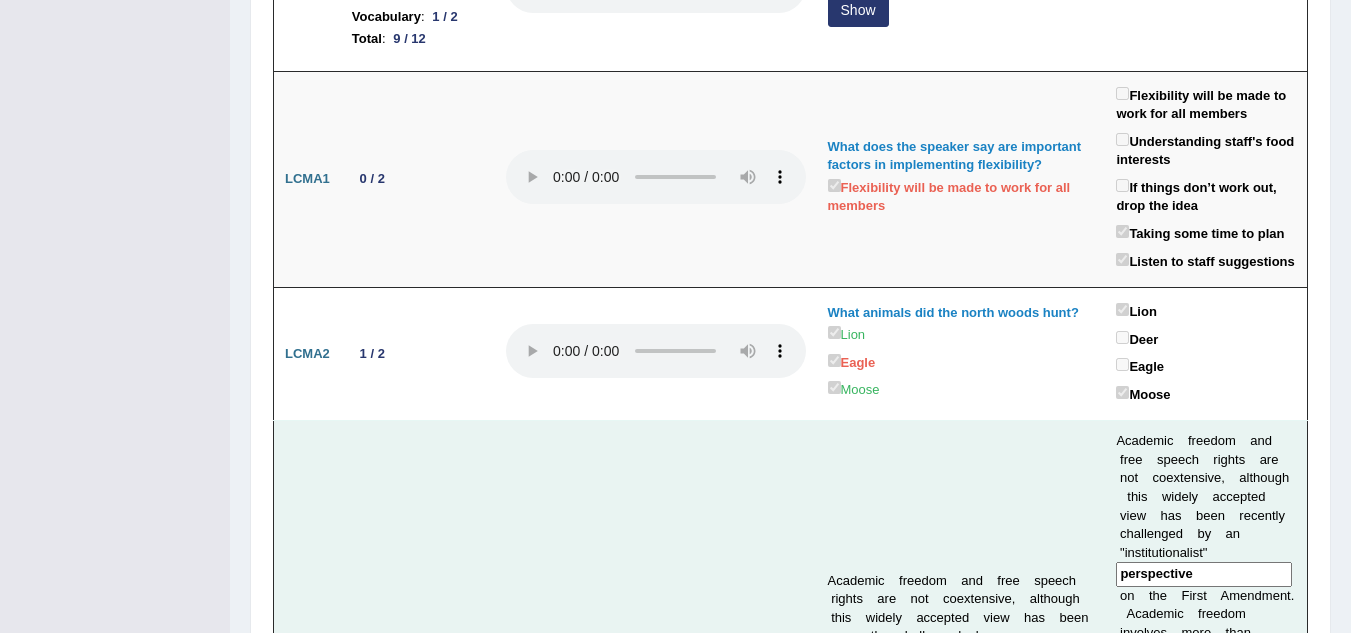 click at bounding box center [656, 840] 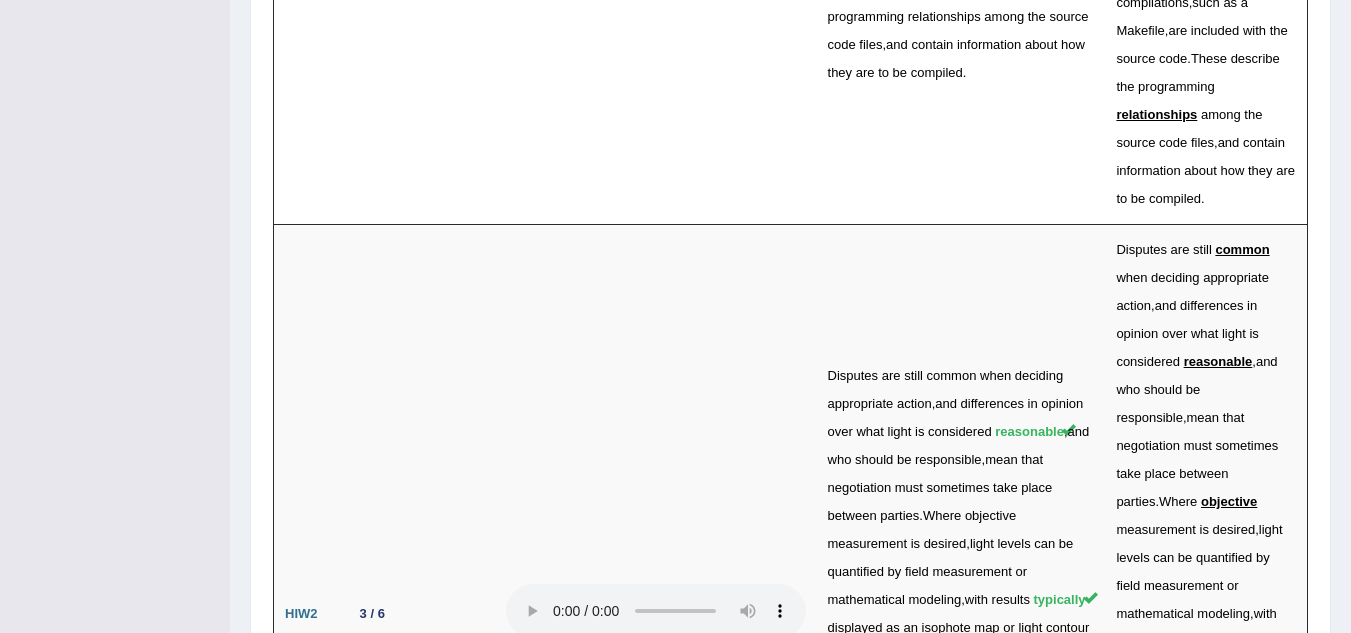 scroll, scrollTop: 5280, scrollLeft: 0, axis: vertical 